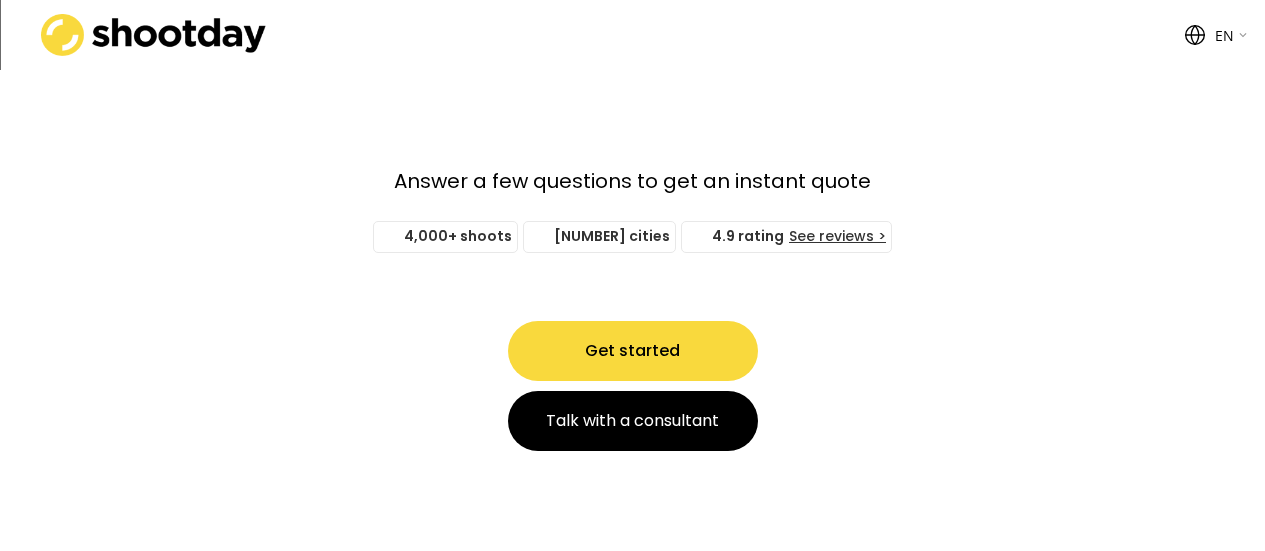 scroll, scrollTop: 0, scrollLeft: 0, axis: both 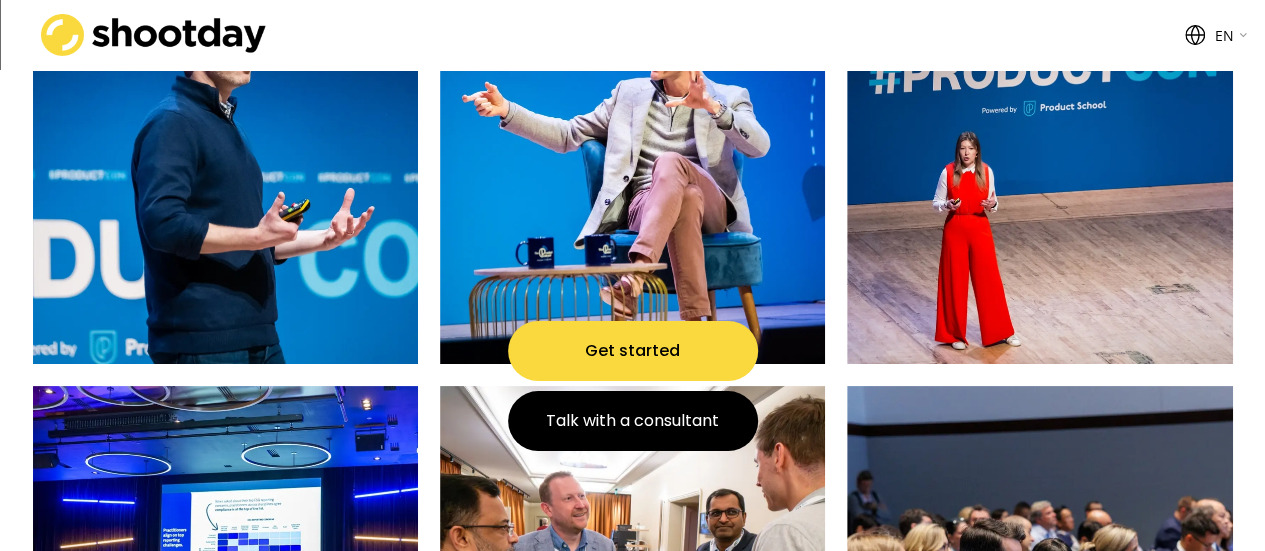 click on "Get started" at bounding box center (633, 351) 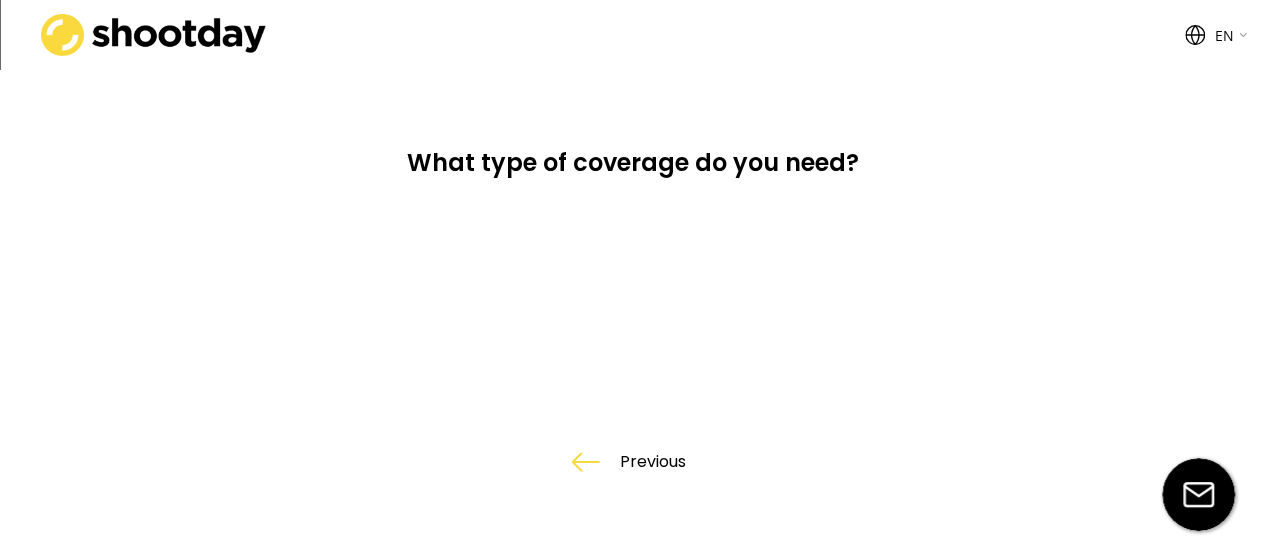 scroll, scrollTop: 0, scrollLeft: 0, axis: both 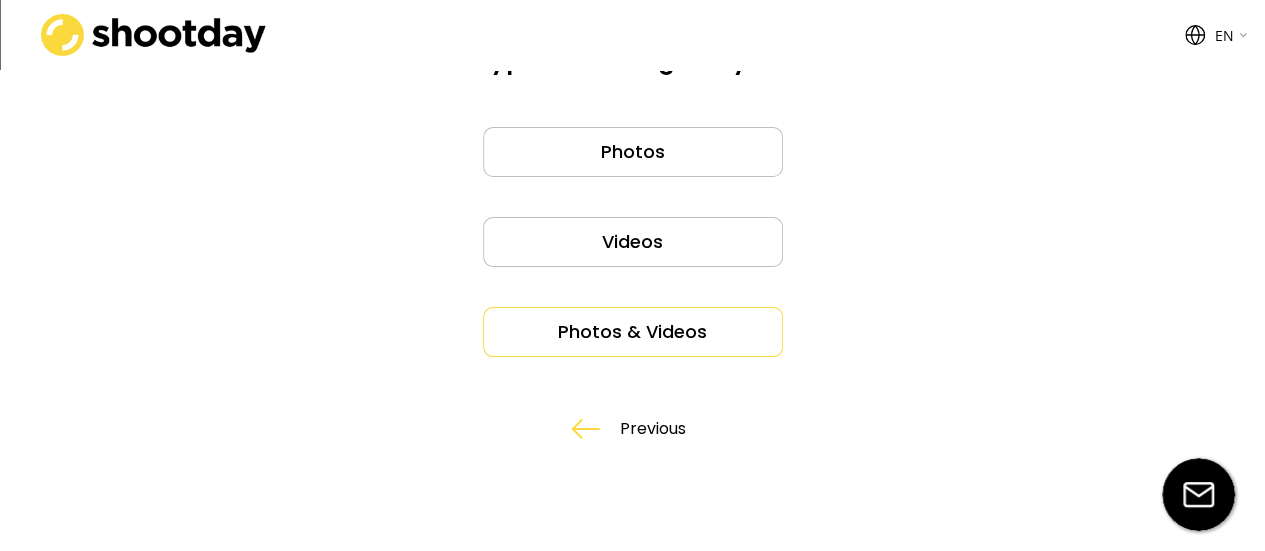 click on "Photos & Videos" at bounding box center (633, 332) 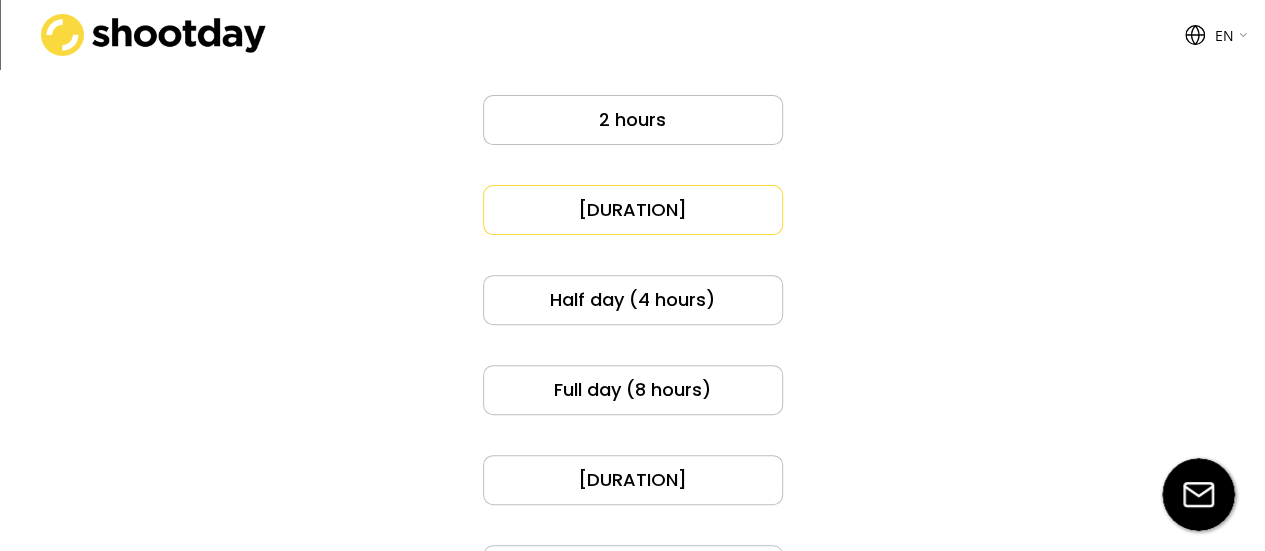 scroll, scrollTop: 226, scrollLeft: 0, axis: vertical 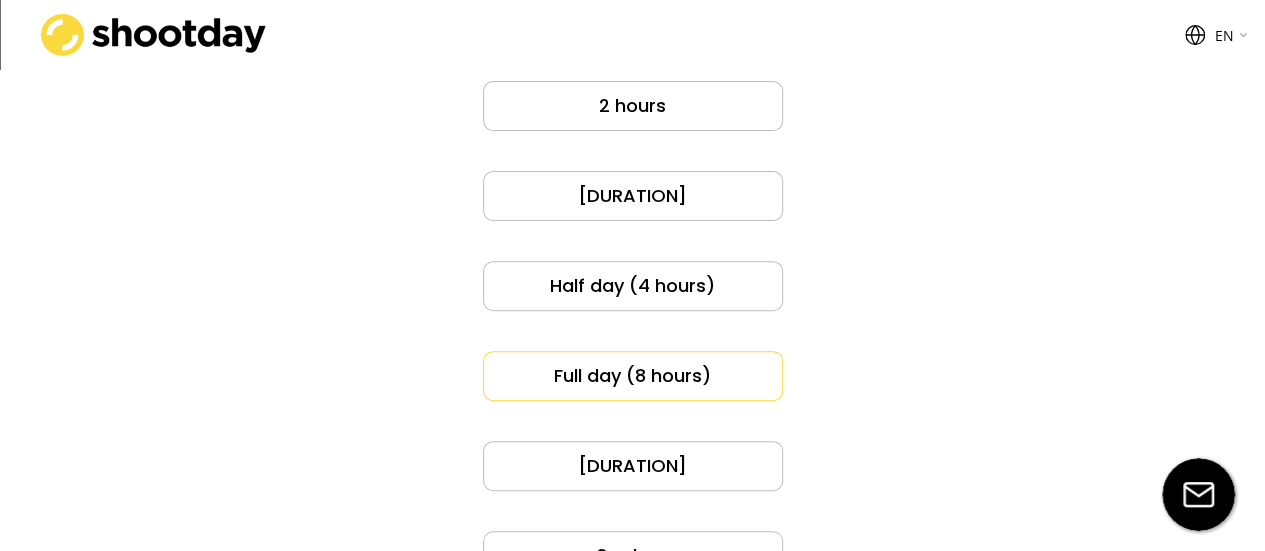click on "Full day (8 hours)" at bounding box center (633, 376) 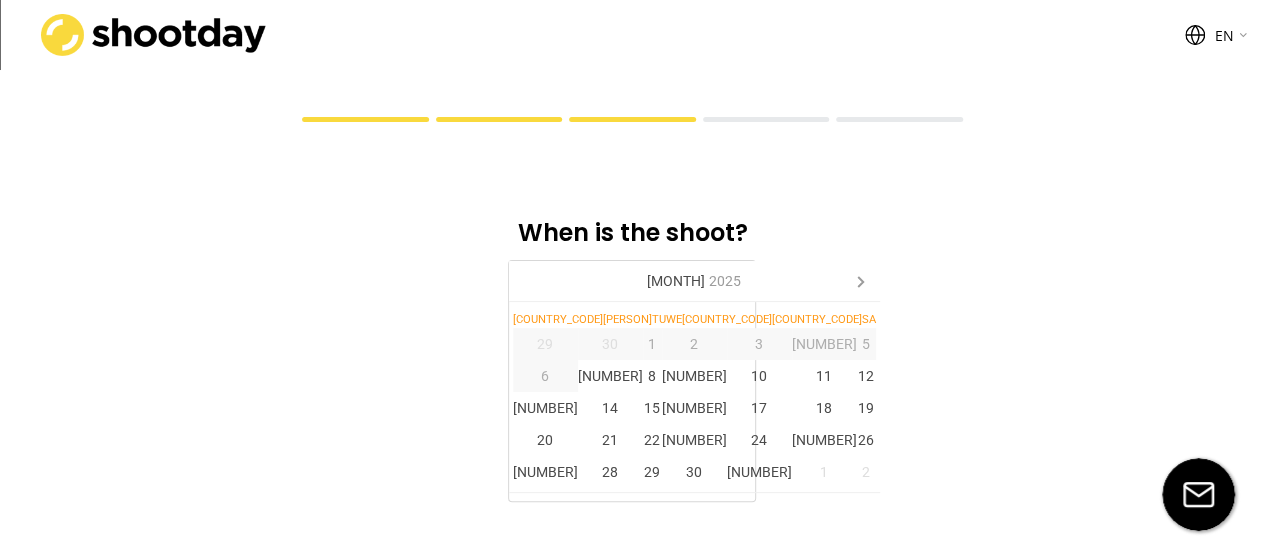 scroll, scrollTop: 0, scrollLeft: 0, axis: both 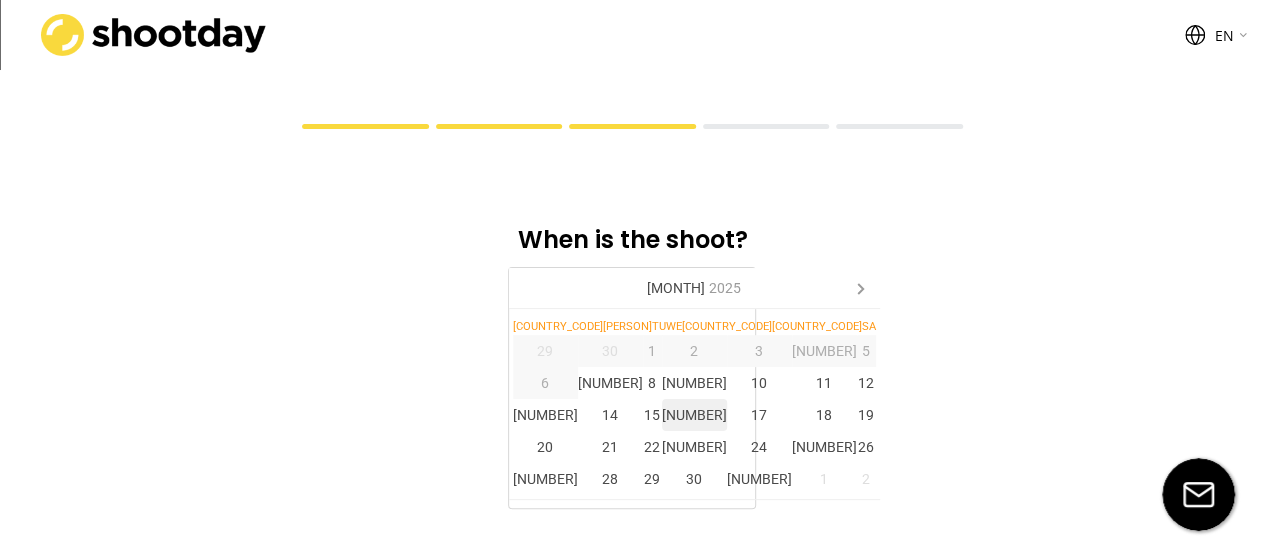 click on "[NUMBER]" at bounding box center (694, 415) 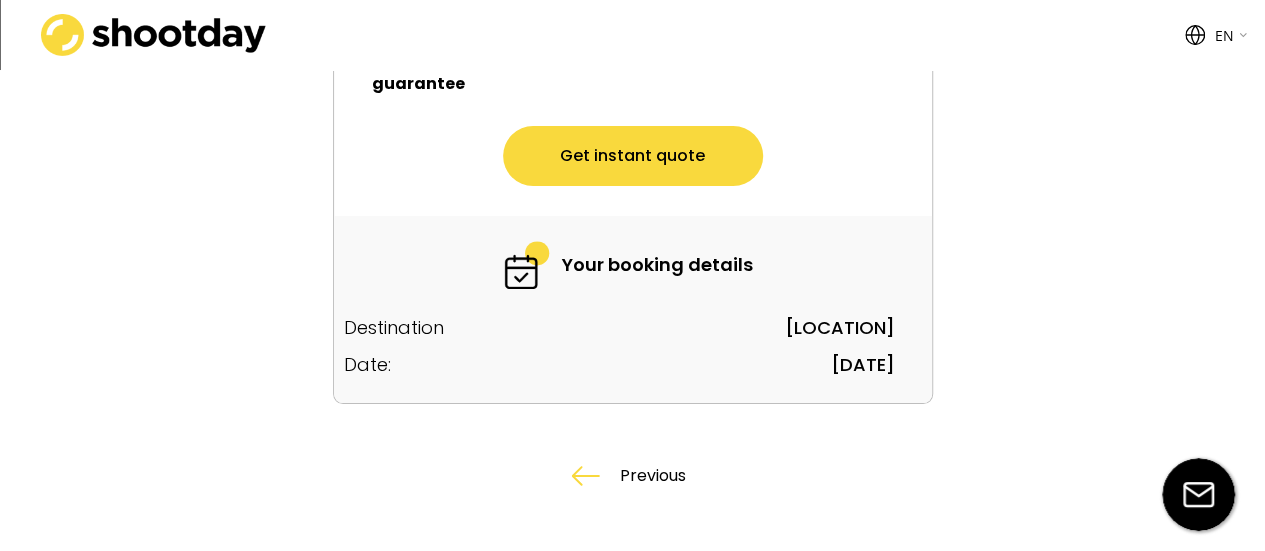 scroll, scrollTop: 569, scrollLeft: 0, axis: vertical 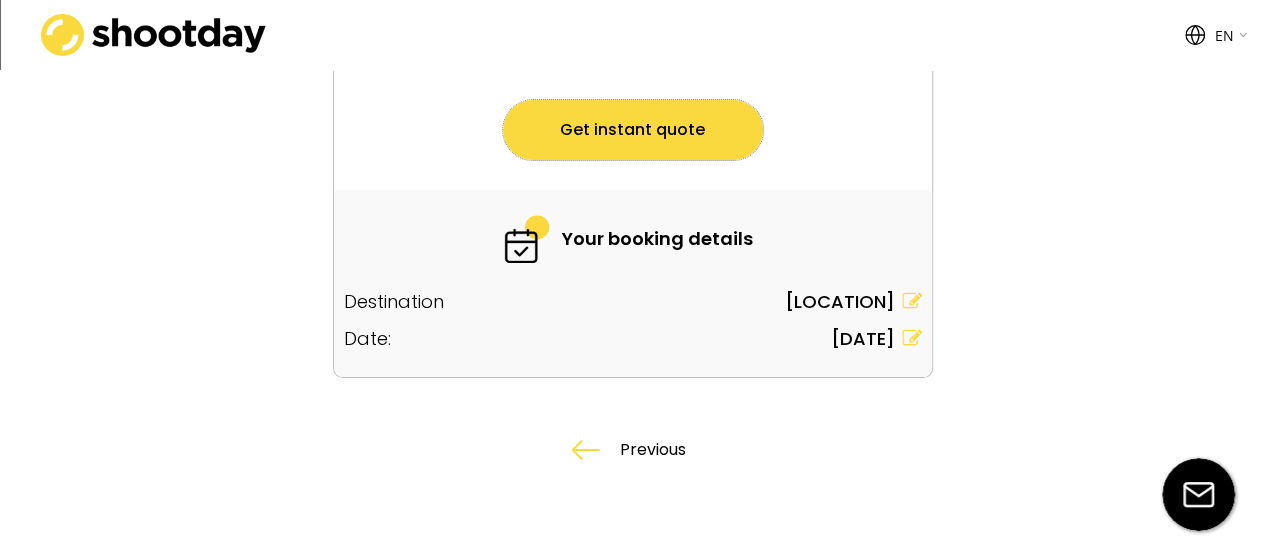 click on "Get instant quote" at bounding box center (633, 130) 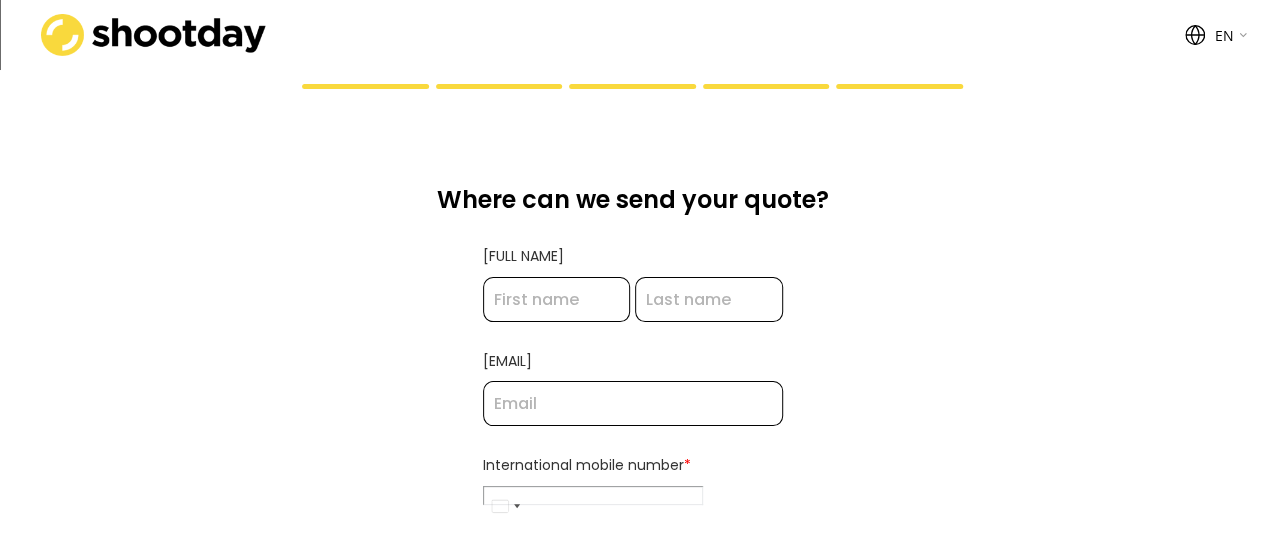 scroll, scrollTop: 0, scrollLeft: 0, axis: both 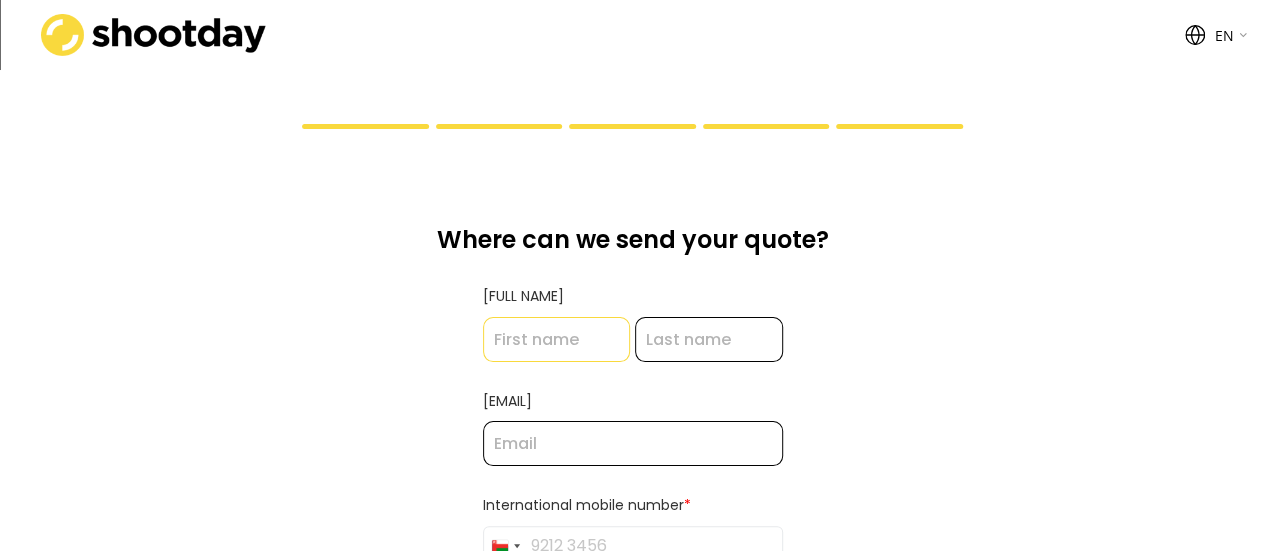 click at bounding box center (557, 339) 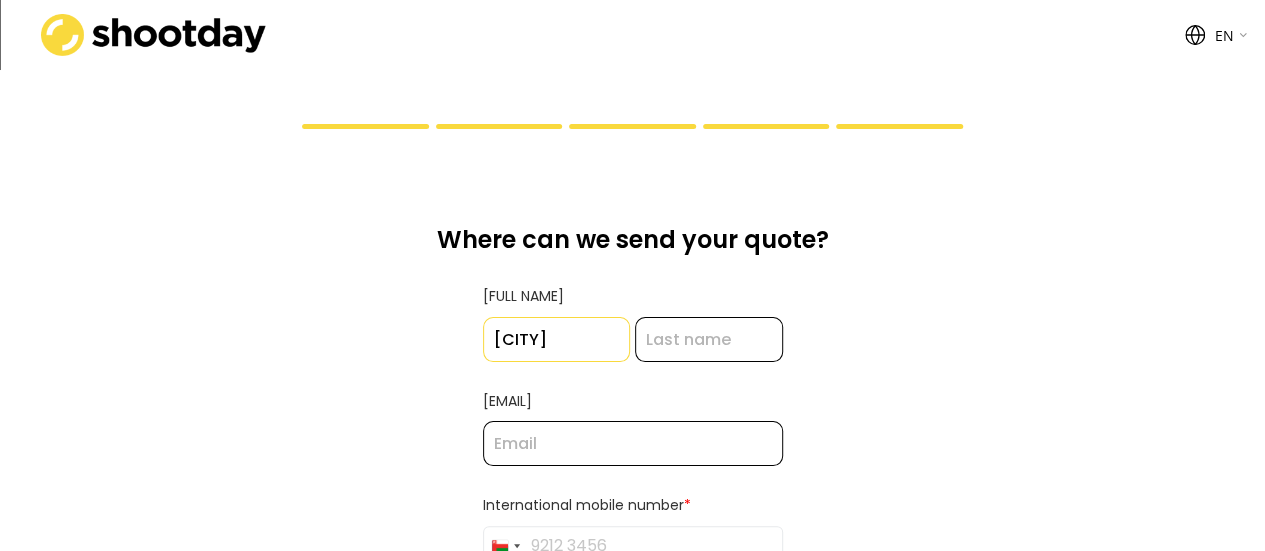 type on "[CITY]" 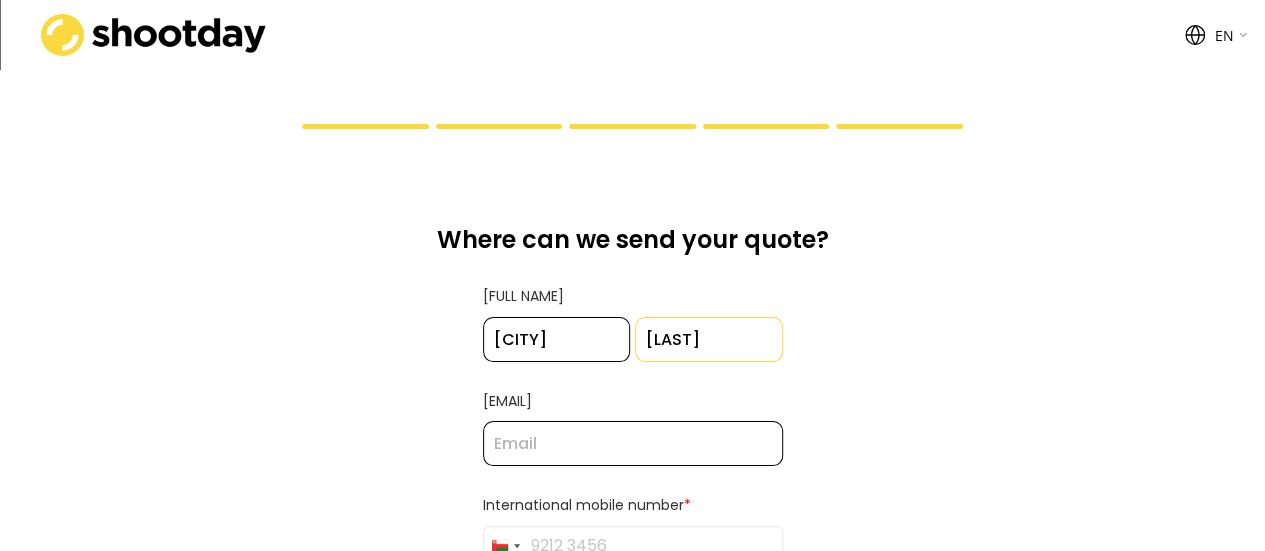 type on "[LAST]" 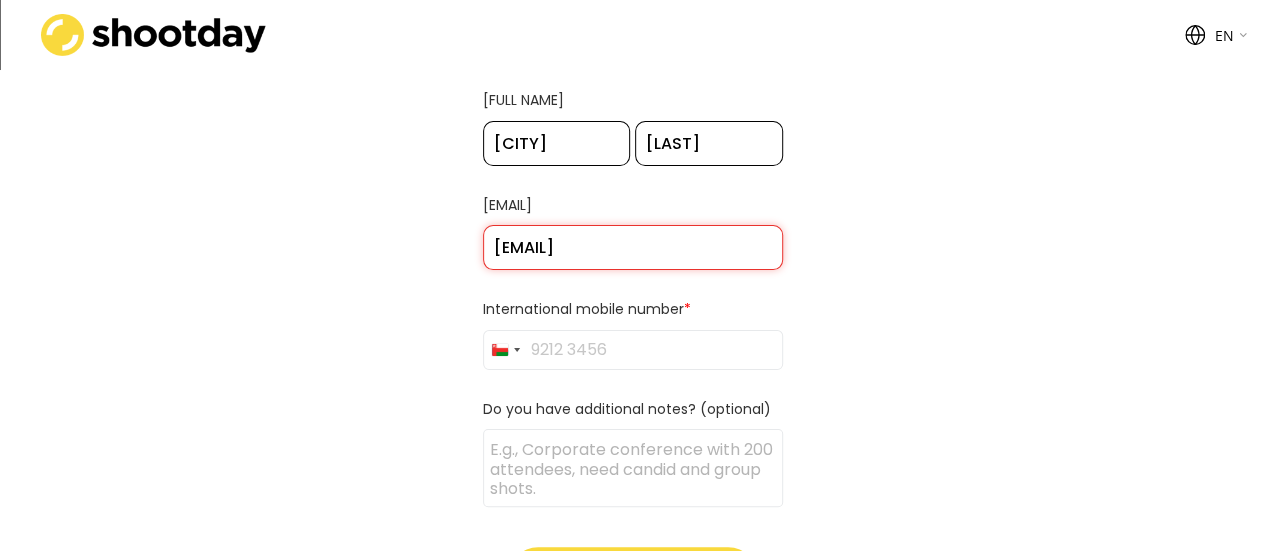 scroll, scrollTop: 290, scrollLeft: 0, axis: vertical 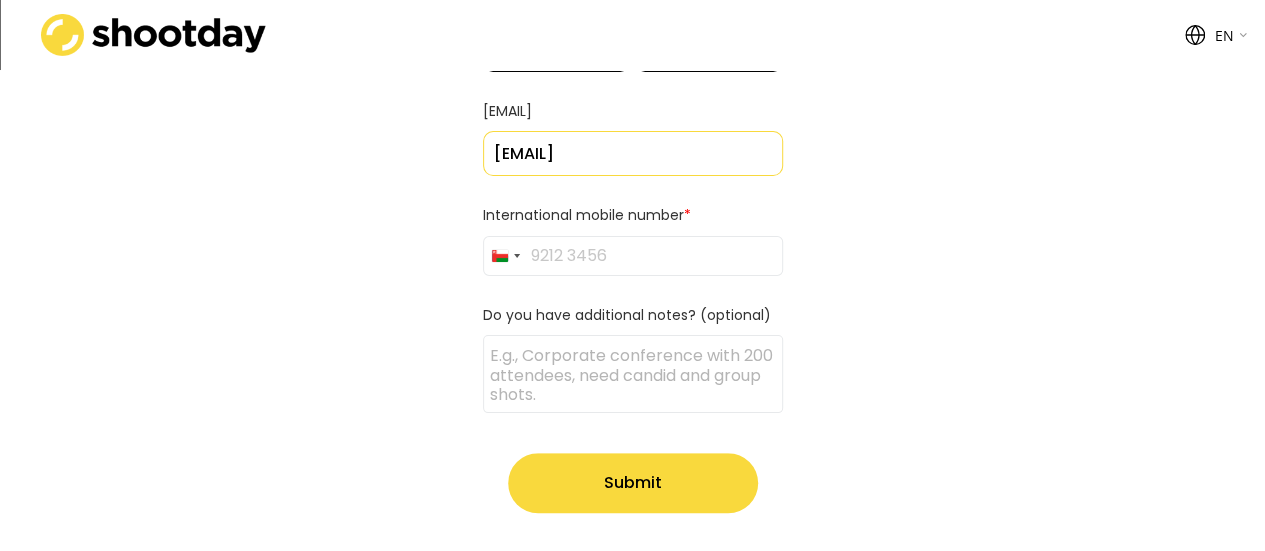 type on "[EMAIL]" 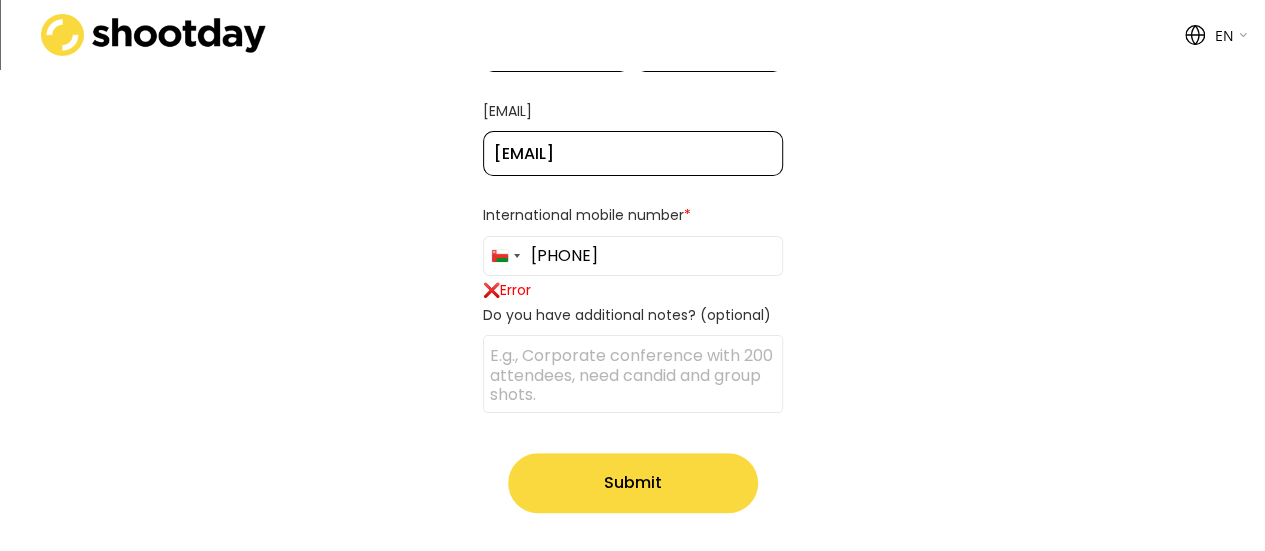 click on "[PHONE]" at bounding box center (633, 256) 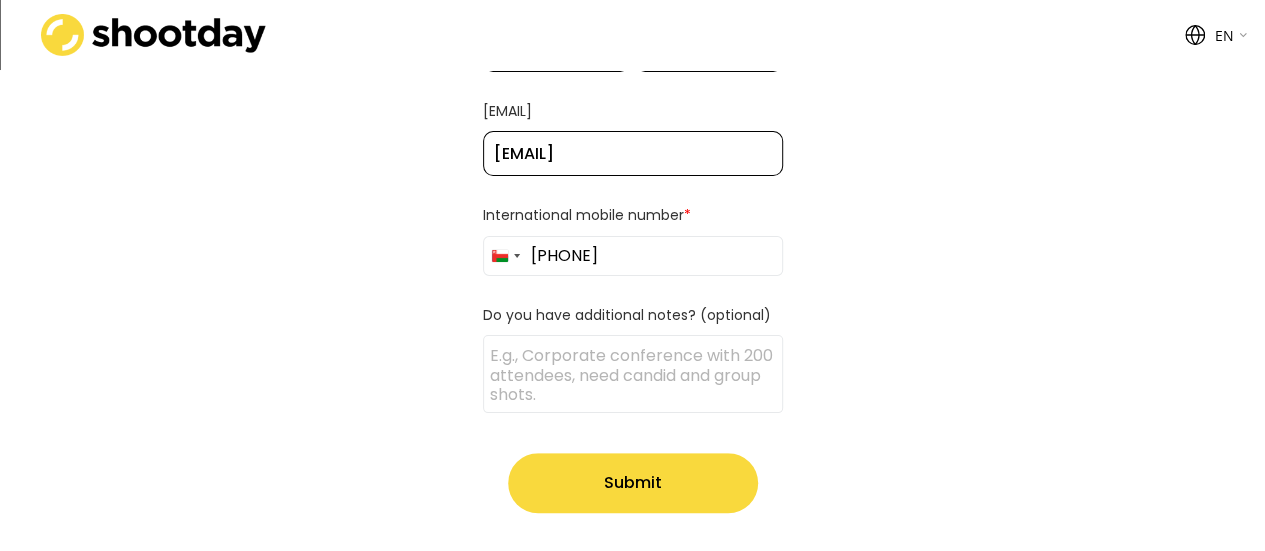 type on "[PHONE]" 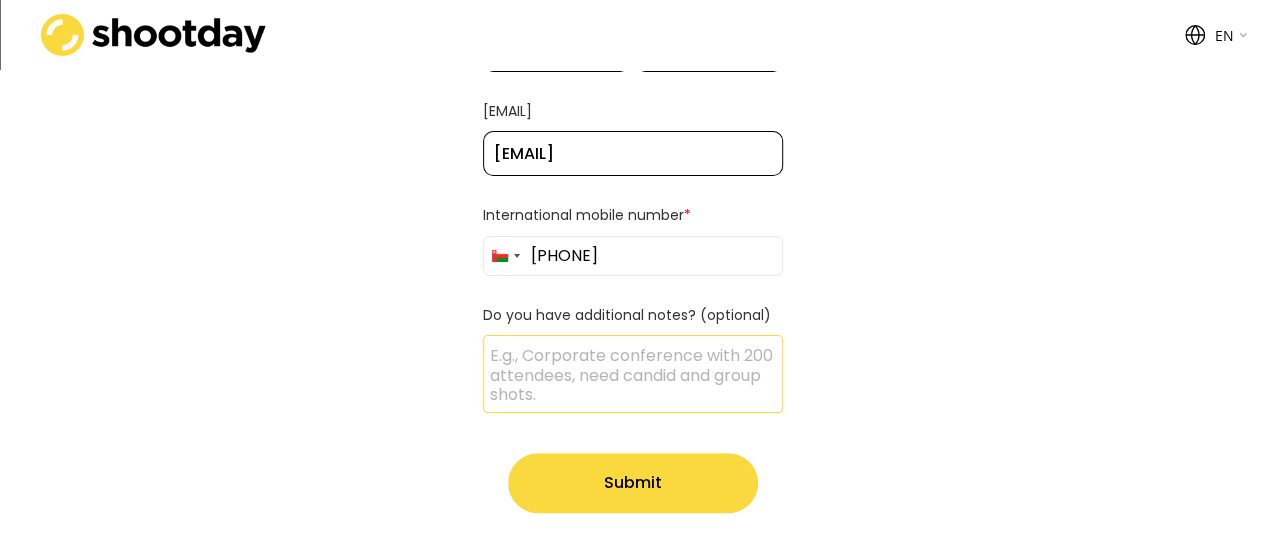 paste on "6 photos, and one video that covers the following:
•             OBB’s team presence at the ceremony.
•             The Announcement of Oman Broadband winning the award.
•             The Company’s representatives receiving the award.
•             [FIRST] [LAST] extending his congratulations to Oman Broadband team.
•             Short interviews with the CEO, VP, and other team members. (They will be prepared and know what to say)
•             Short clips of the event itself like the venue, setup, stage, branding of the events, etc.
We will need the raw footage so we can work on the editing, or an edited video, the video should be in “Reel Size”.
Photos to be sent in high resolution and suitable for both print and digital use, details like lighting to avoid shadows or darkness , the company’s representative to be
visible and well framed, background not to be distracting and please take posed and candid pictures." 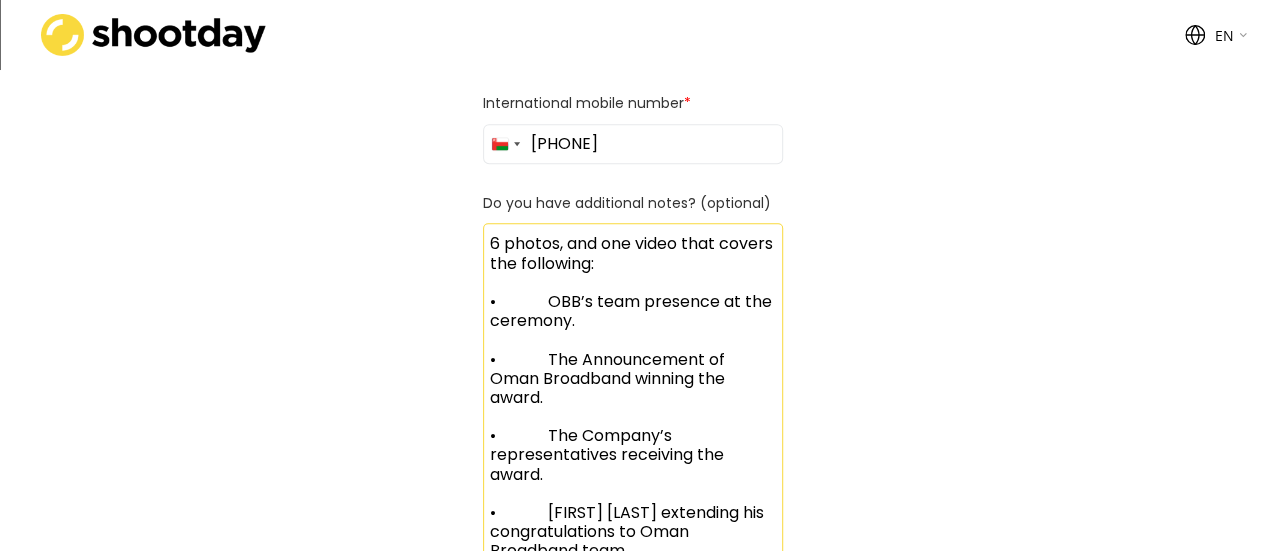 scroll, scrollTop: 390, scrollLeft: 0, axis: vertical 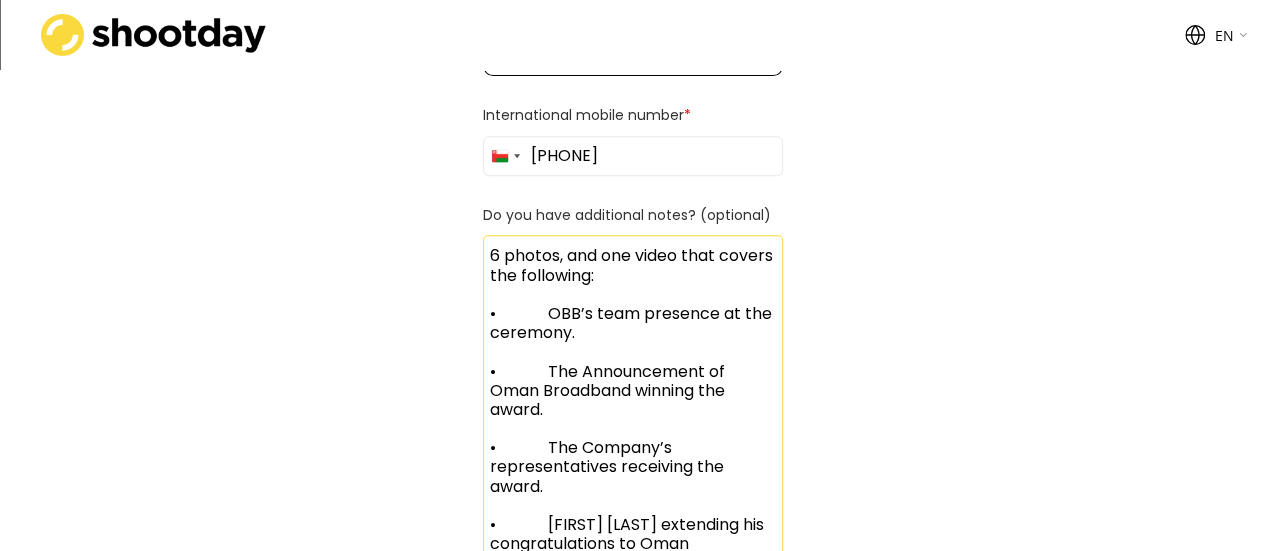 click on "6 photos, and one video that covers the following:
•             OBB’s team presence at the ceremony.
•             The Announcement of Oman Broadband winning the award.
•             The Company’s representatives receiving the award.
•             [FIRST] [LAST] extending his congratulations to Oman Broadband team.
•             Short interviews with the CEO, VP, and other team members. (They will be prepared and know what to say)
•             Short clips of the event itself like the venue, setup, stage, branding of the events, etc.
We will need the raw footage so we can work on the editing, or an edited video, the video should be in “Reel Size”.
Photos to be sent in high resolution and suitable for both print and digital use, details like lighting to avoid shadows or darkness , the company’s representative to be
visible and well framed, background not to be distracting and please take posed and candid pictures." at bounding box center [633, 658] 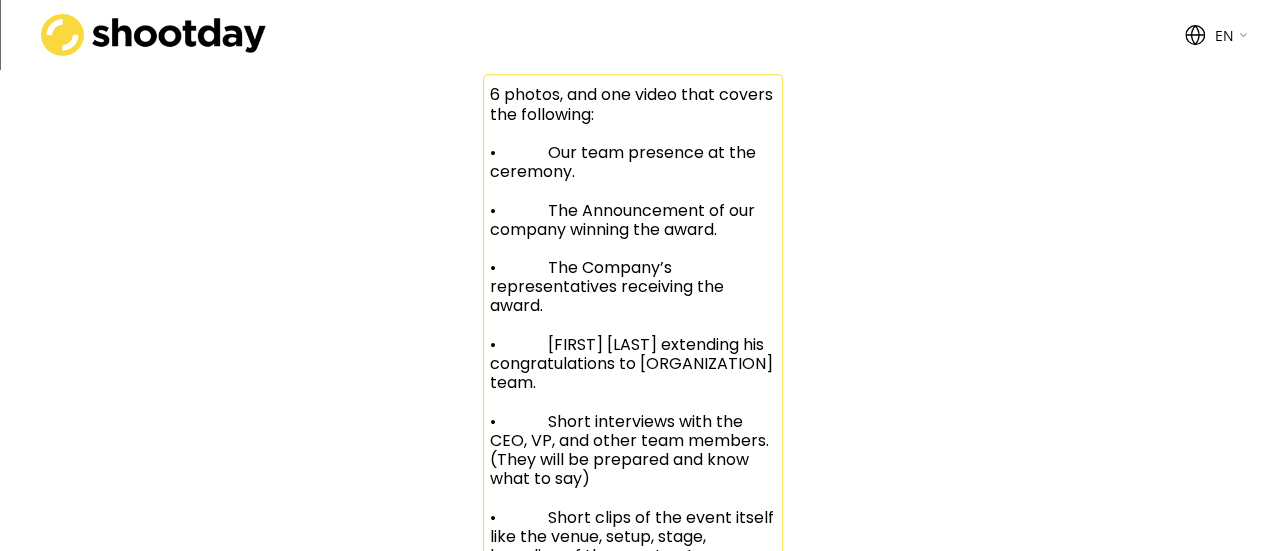 scroll, scrollTop: 592, scrollLeft: 0, axis: vertical 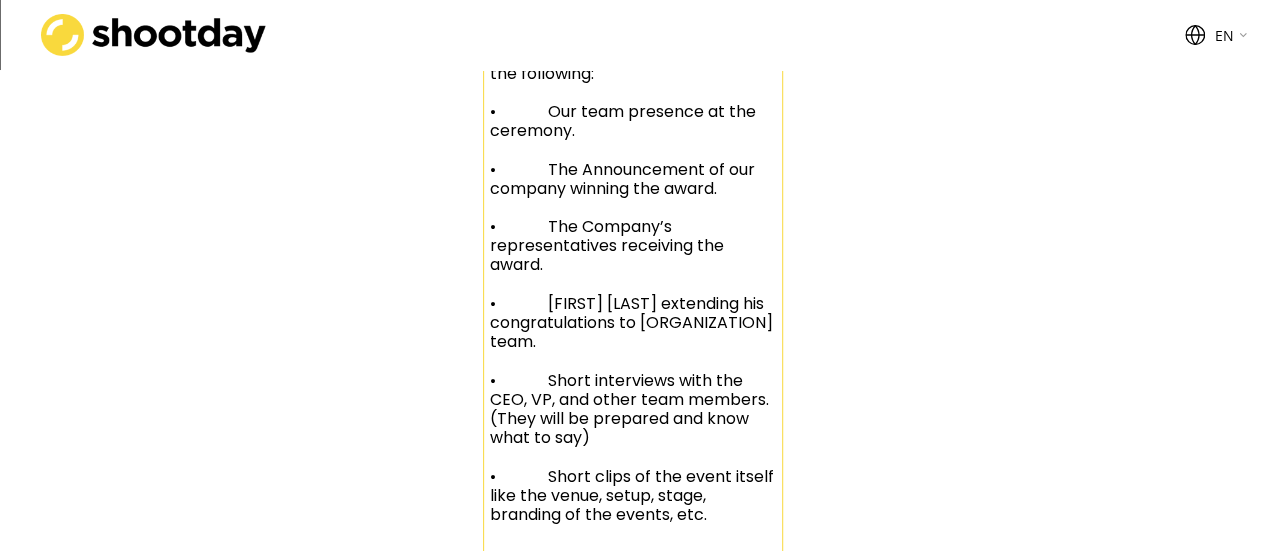 drag, startPoint x: 634, startPoint y: 341, endPoint x: 505, endPoint y: 340, distance: 129.00388 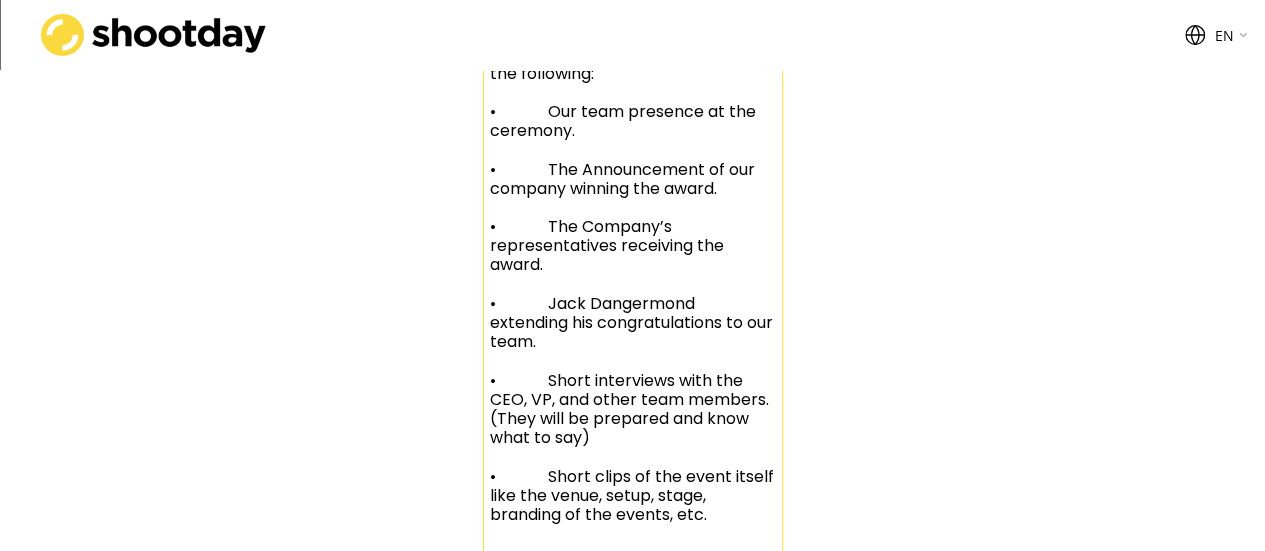 click on "6 photos, and one video that covers the following:
•             Our team presence at the ceremony.
•             The Announcement of our company winning the award.
•             The Company’s representatives receiving the award.
•             Jack Dangermond extending his congratulations to our team.
•             Short interviews with the CEO, VP, and other team members. (They will be prepared and know what to say)
•             Short clips of the event itself like the venue, setup, stage, branding of the events, etc.
We will need the raw footage so we can work on the editing, or an edited video, the video should be in “Reel Size”.
Photos to be sent in high resolution and suitable for both print and digital use, details like lighting to avoid shadows or darkness , the company’s representative to be
visible and well framed, background not to be distracting and please take posed and candid pictures." at bounding box center (633, 446) 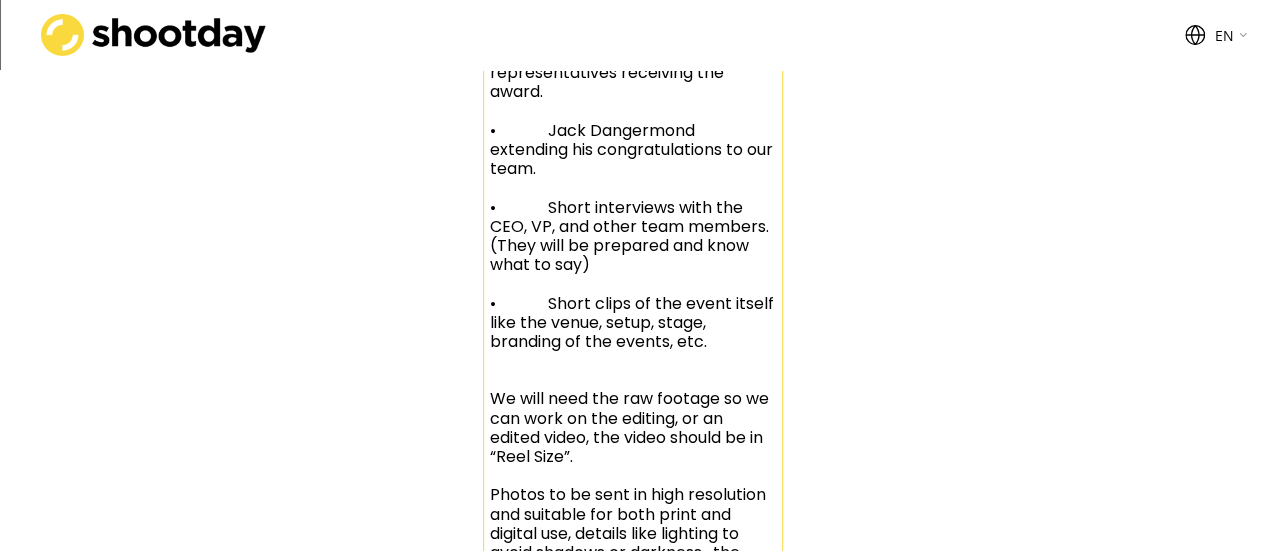 scroll, scrollTop: 770, scrollLeft: 0, axis: vertical 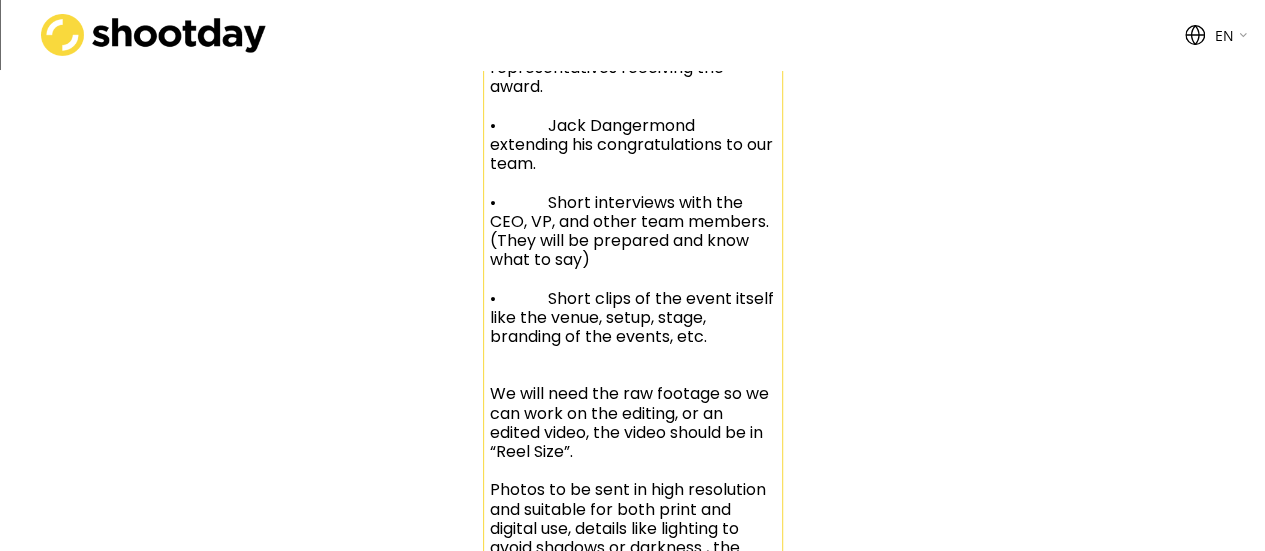 click on "6 photos, and one video that covers the following:
•             Our team presence at the ceremony.
•             The Announcement of our company winning the award.
•             The Company’s representatives receiving the award.
•             Jack Dangermond extending his congratulations to our team.
•             Short interviews with the CEO, VP, and other team members. (They will be prepared and know what to say)
•             Short clips of the event itself like the venue, setup, stage, branding of the events, etc.
We will need the raw footage so we can work on the editing, or an edited video, the video should be in “Reel Size”.
Photos to be sent in high resolution and suitable for both print and digital use, details like lighting to avoid shadows or darkness , the company’s representative to be
visible and well framed, background not to be distracting and please take posed and candid pictures." at bounding box center (633, 268) 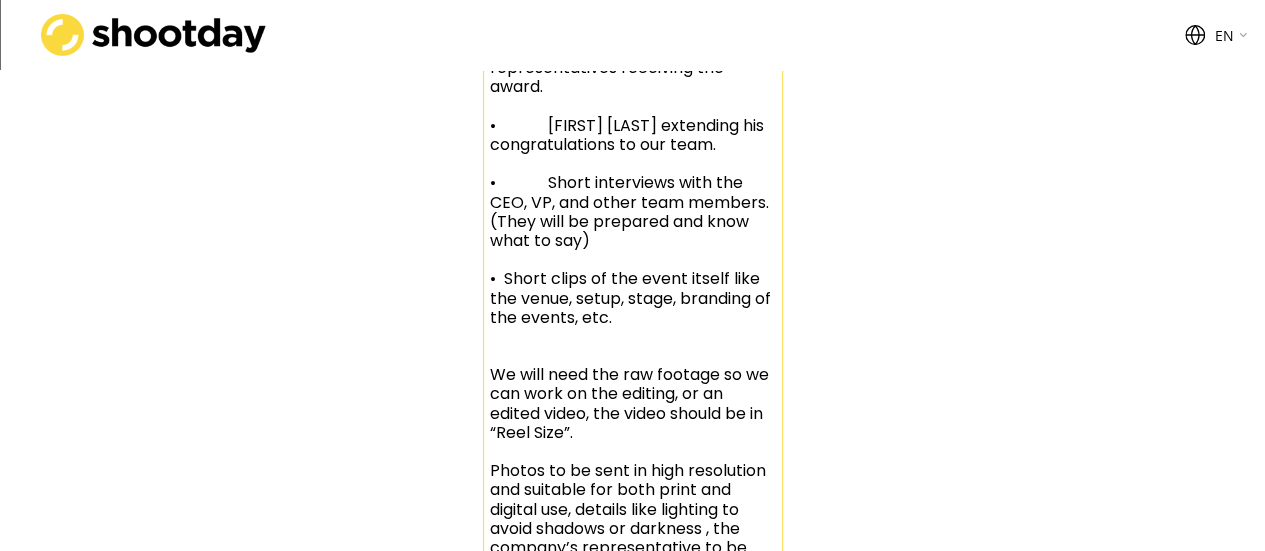 drag, startPoint x: 547, startPoint y: 200, endPoint x: 500, endPoint y: 196, distance: 47.169907 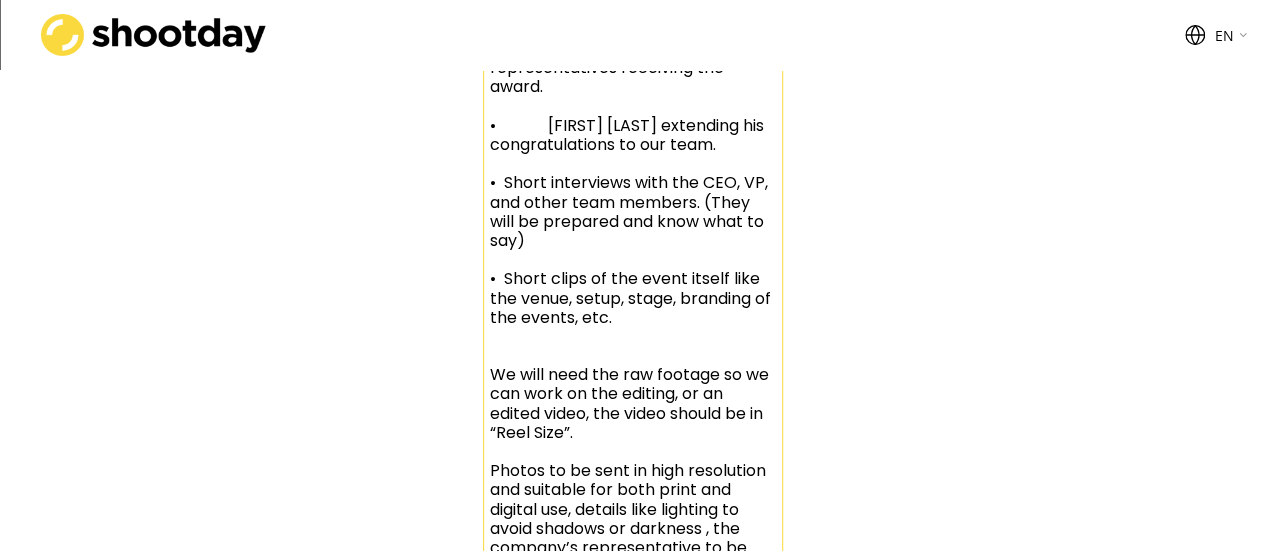 scroll, scrollTop: 695, scrollLeft: 0, axis: vertical 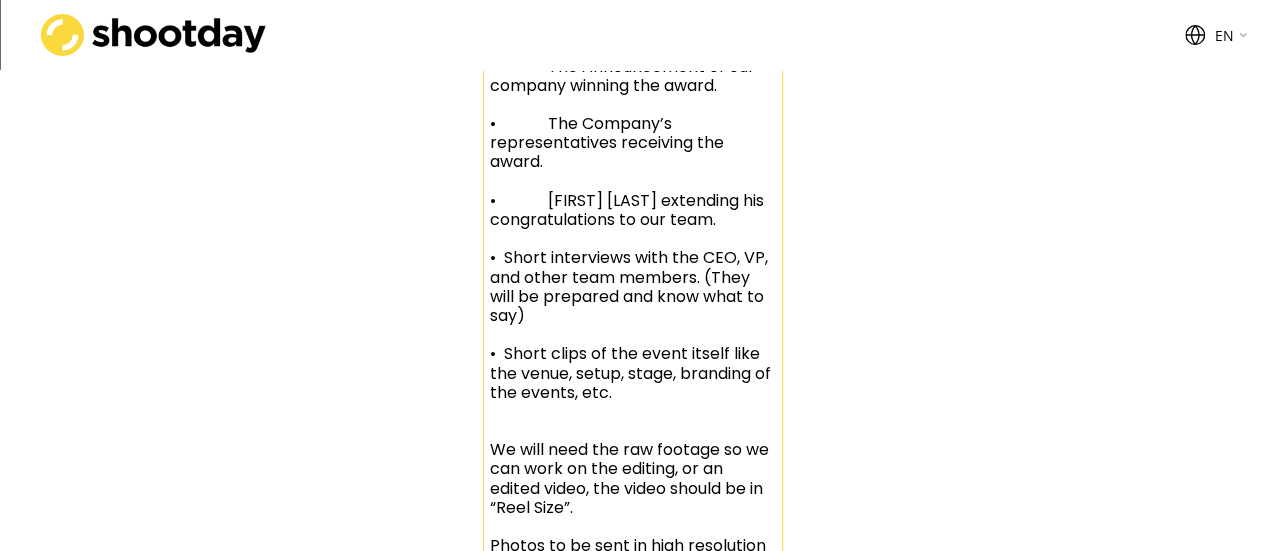 drag, startPoint x: 551, startPoint y: 198, endPoint x: 499, endPoint y: 193, distance: 52.23983 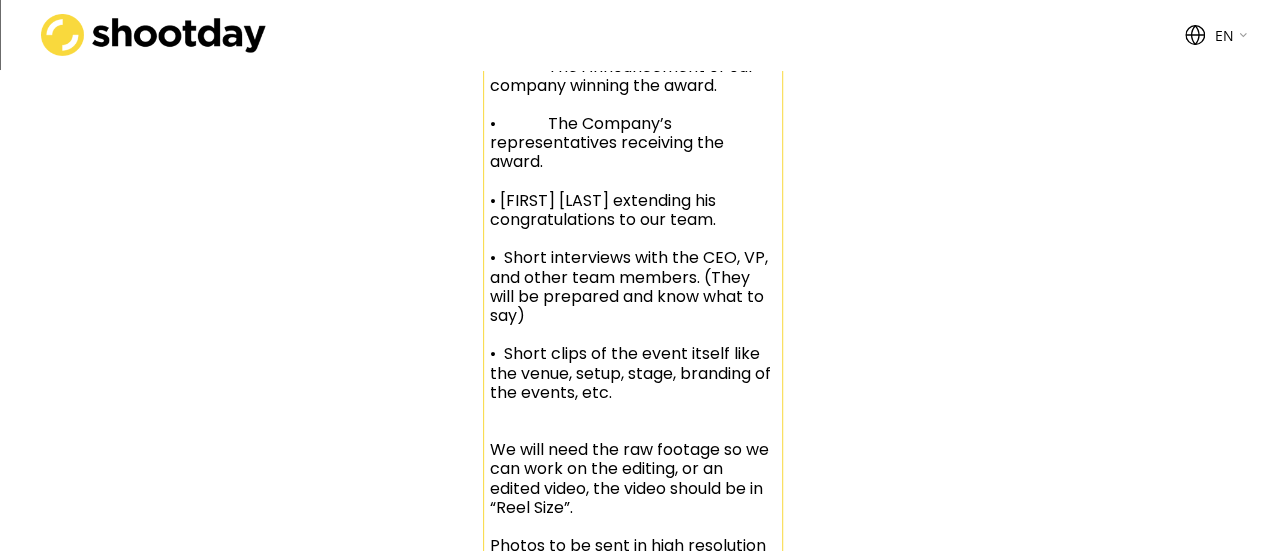 scroll, scrollTop: 642, scrollLeft: 0, axis: vertical 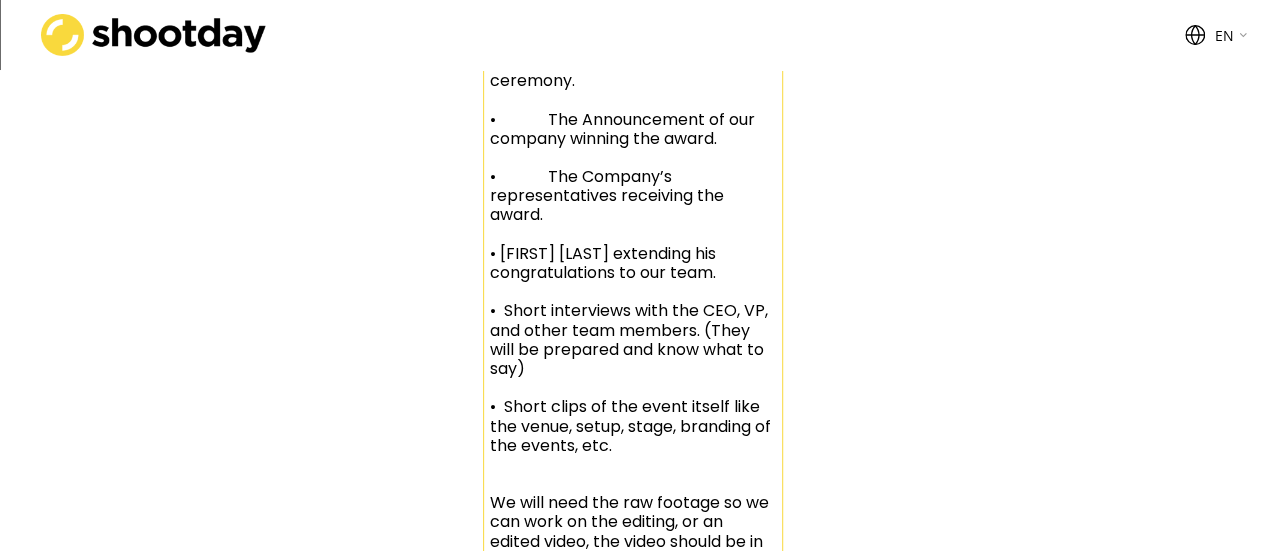 drag, startPoint x: 552, startPoint y: 173, endPoint x: 500, endPoint y: 177, distance: 52.153618 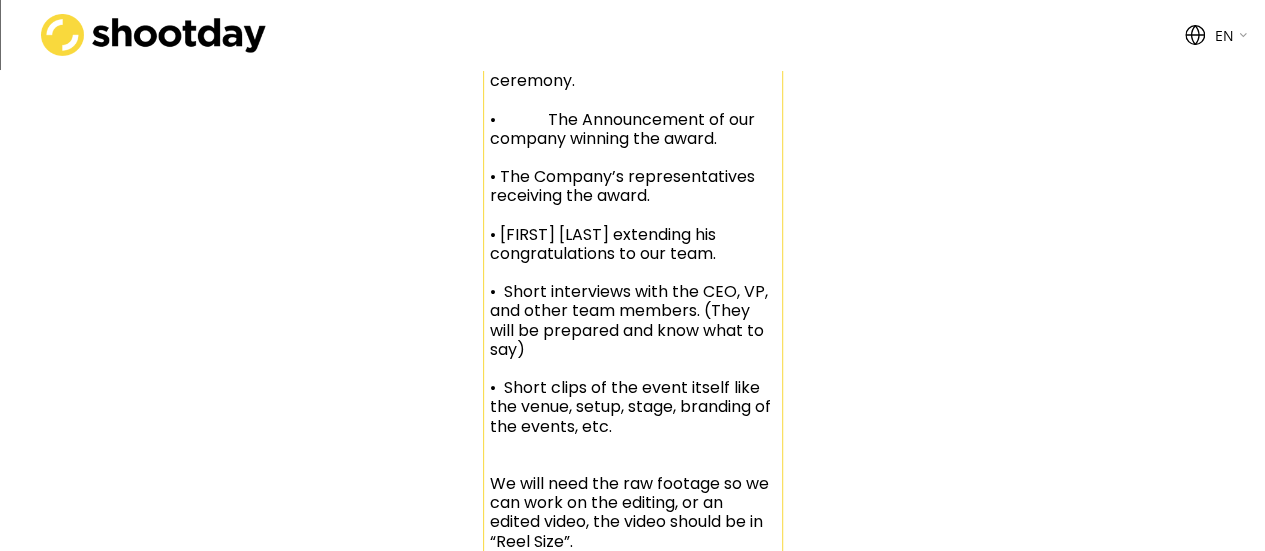 drag, startPoint x: 552, startPoint y: 114, endPoint x: 499, endPoint y: 119, distance: 53.235325 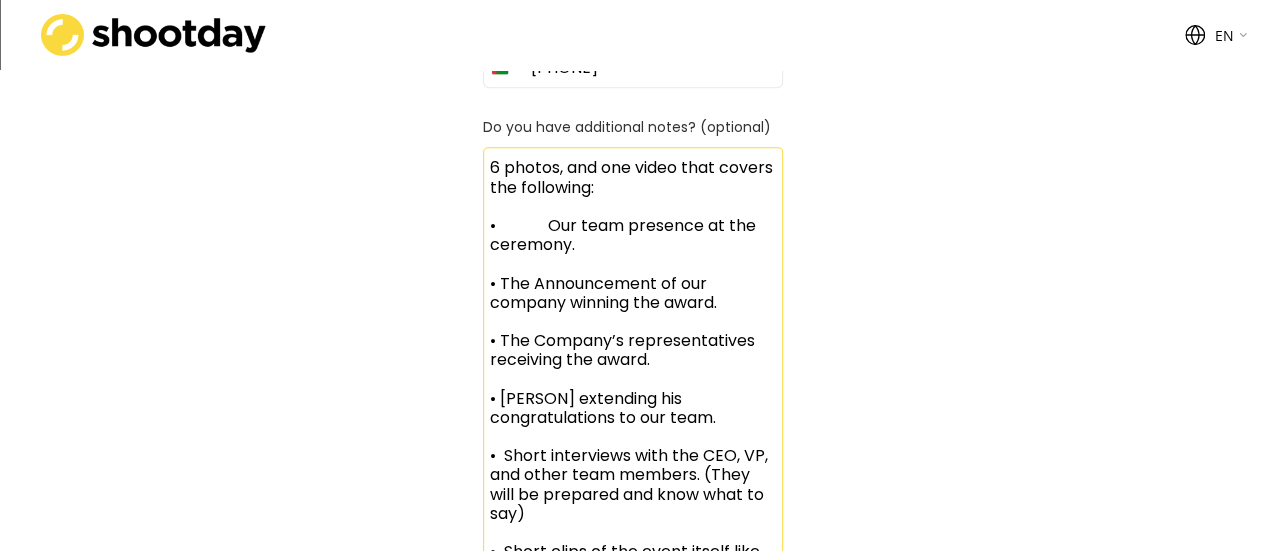 scroll, scrollTop: 449, scrollLeft: 0, axis: vertical 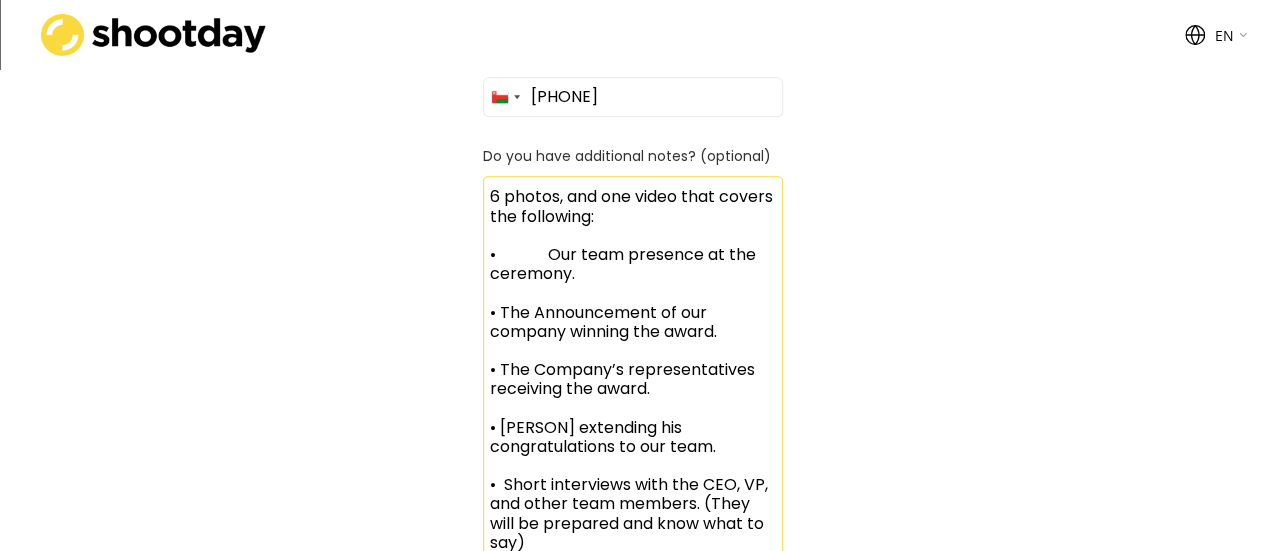 drag, startPoint x: 555, startPoint y: 251, endPoint x: 503, endPoint y: 255, distance: 52.153618 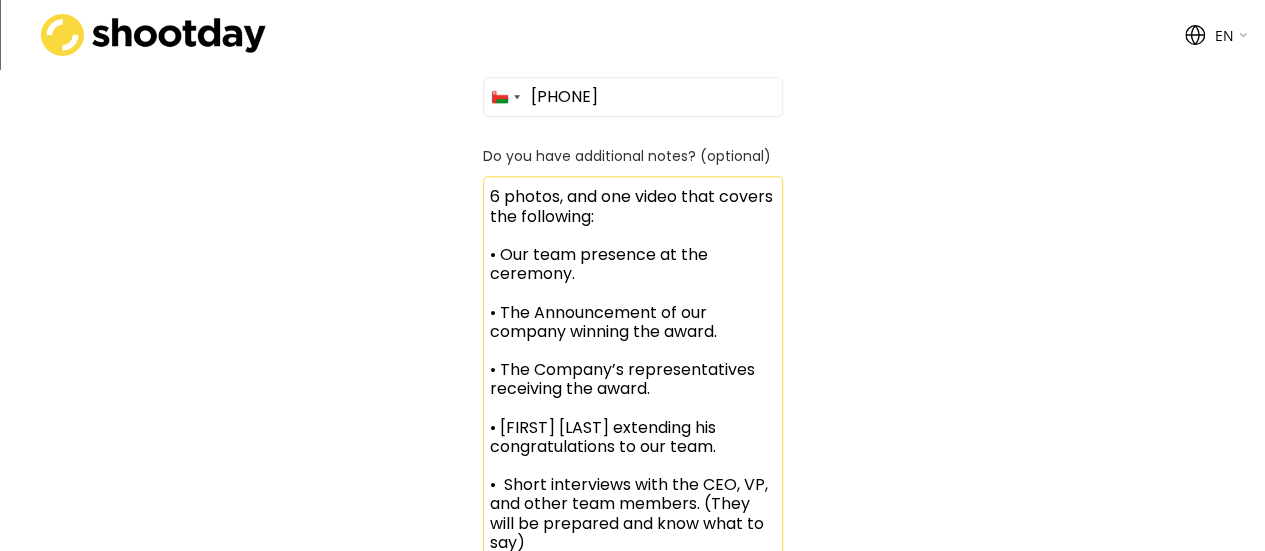 click on "6 photos, and one video that covers the following:
• Our team presence at the ceremony.
• The Announcement of our company winning the award.
• The Company’s representatives receiving the award.
• [FIRST] [LAST] extending his congratulations to our team.
•  Short interviews with the CEO, VP, and other team members. (They will be prepared and know what to say)
•  Short clips of the event itself like the venue, setup, stage, branding of the events, etc.
We will need the raw footage so we can work on the editing, or an edited video, the video should be in “Reel Size”.
Photos to be sent in high resolution and suitable for both print and digital use, details like lighting to avoid shadows or darkness , the company’s representative to be
visible and well framed, background not to be distracting and please take posed and candid pictures." at bounding box center (633, 570) 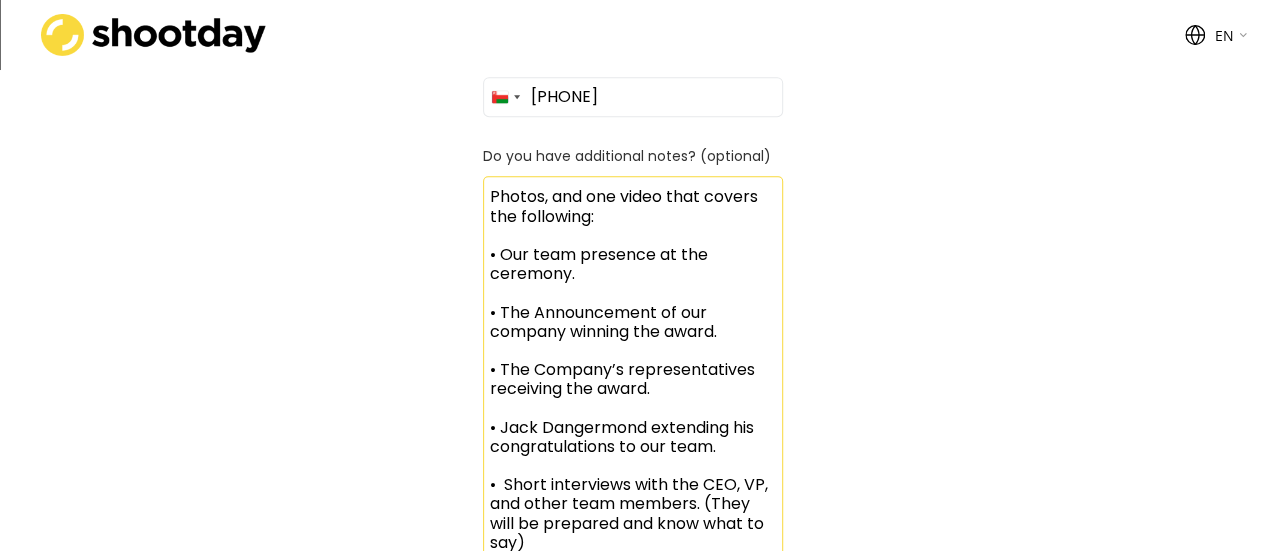 click on "Photos, and one video that covers the following:
• Our team presence at the ceremony.
• The Announcement of our company winning the award.
• The Company’s representatives receiving the award.
• Jack Dangermond extending his congratulations to our team.
•  Short interviews with the CEO, VP, and other team members. (They will be prepared and know what to say)
•  Short clips of the event itself like the venue, setup, stage, branding of the events, etc.
We will need the raw footage so we can work on the editing, or an edited video, the video should be in “Reel Size”.
Photos to be sent in high resolution and suitable for both print and digital use, details like lighting to avoid shadows or darkness , the company’s representative to be
visible and well framed, background not to be distracting and please take posed and candid pictures." at bounding box center (633, 570) 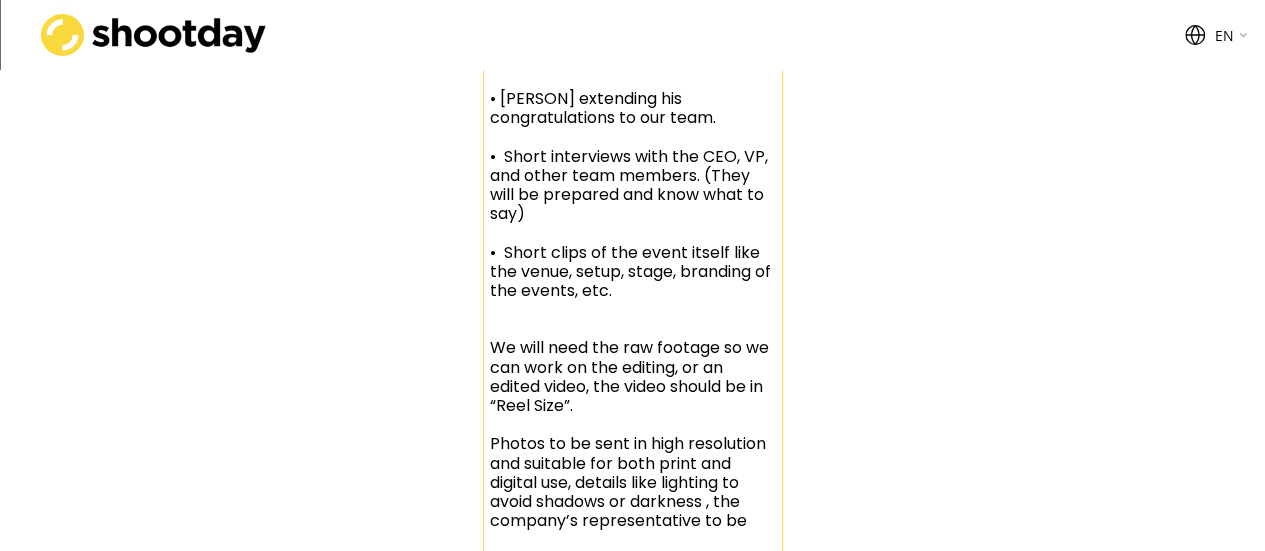 scroll, scrollTop: 817, scrollLeft: 0, axis: vertical 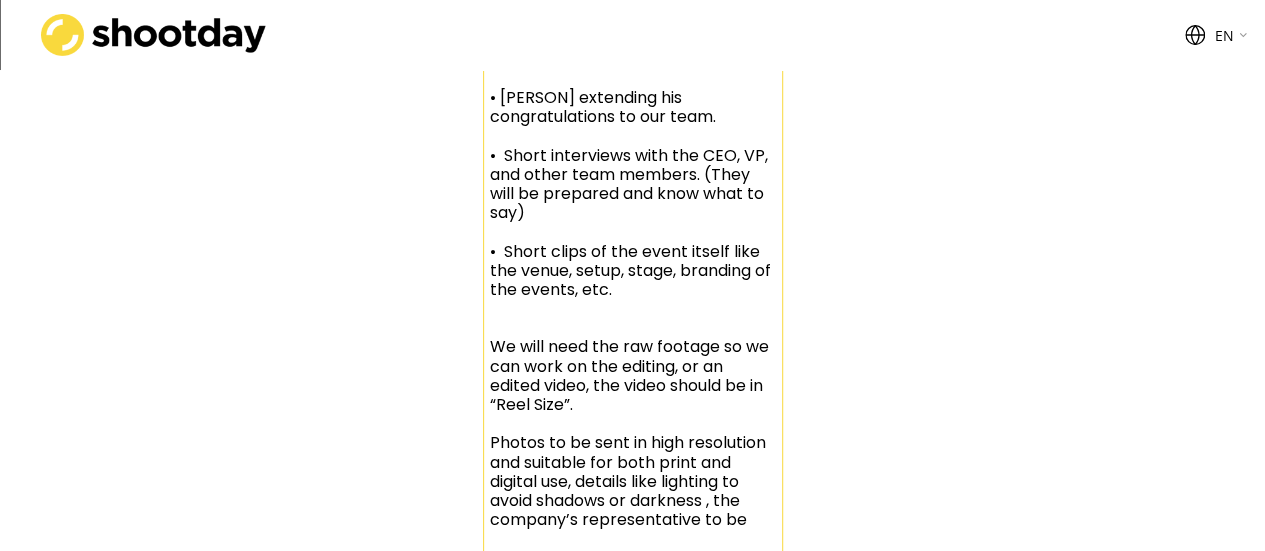 click on "Photos, and one video that covers the following:
• Our team presence at the ceremony. ( Walkin in , meeting people, interacting with guests, team pic etc)
• The Announcement of our company winning the award.
• The Company’s representatives receiving the award.
• [PERSON] extending his congratulations to our team.
•  Short interviews with the CEO, VP, and other team members. (They will be prepared and know what to say)
•  Short clips of the event itself like the venue, setup, stage, branding of the events, etc.
We will need the raw footage so we can work on the editing, or an edited video, the video should be in “Reel Size”.
Photos to be sent in high resolution and suitable for both print and digital use, details like lighting to avoid shadows or darkness , the company’s representative to be
visible and well framed, background not to be distracting and please take posed and candid pictures." at bounding box center [633, 221] 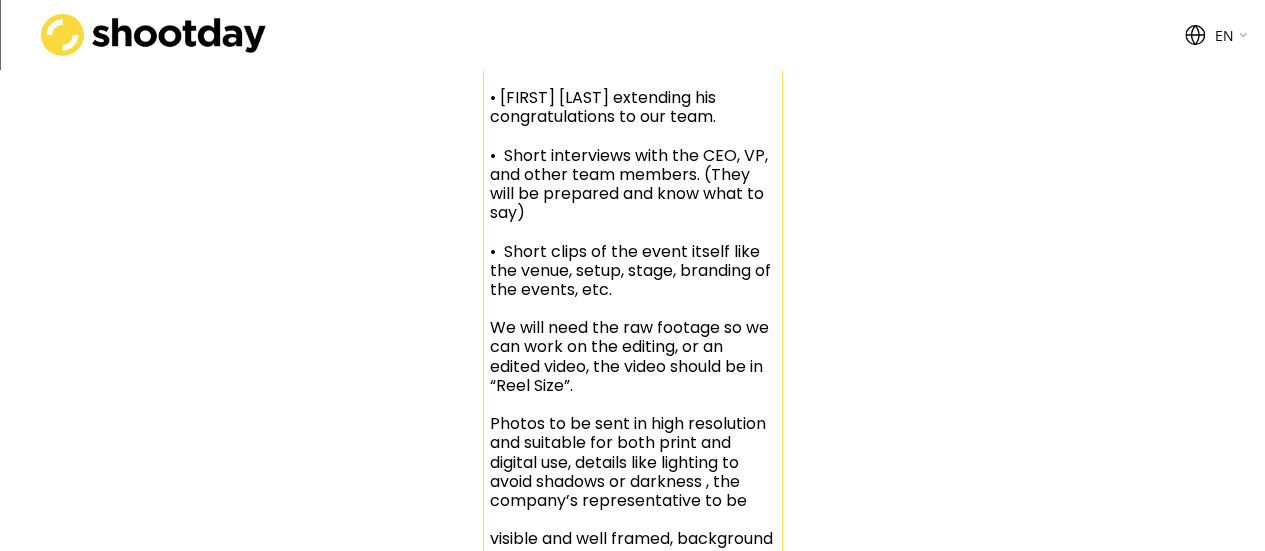 click on "Photos, and one video that covers the following:
• Our team presence at the ceremony. ( Walkin in , meeting people, interacting with guests, team pic etc)
• The Announcement of our company winning the award.
• The Company’s representatives receiving the award.
• [FIRST] [LAST] extending his congratulations to our team.
•  Short interviews with the CEO, VP, and other team members. (They will be prepared and know what to say)
•  Short clips of the event itself like the venue, setup, stage, branding of the events, etc.
We will need the raw footage so we can work on the editing, or an edited video, the video should be in “Reel Size”.
Photos to be sent in high resolution and suitable for both print and digital use, details like lighting to avoid shadows or darkness , the company’s representative to be
visible and well framed, background not to be distracting and please take posed and candid pictures." at bounding box center [633, 211] 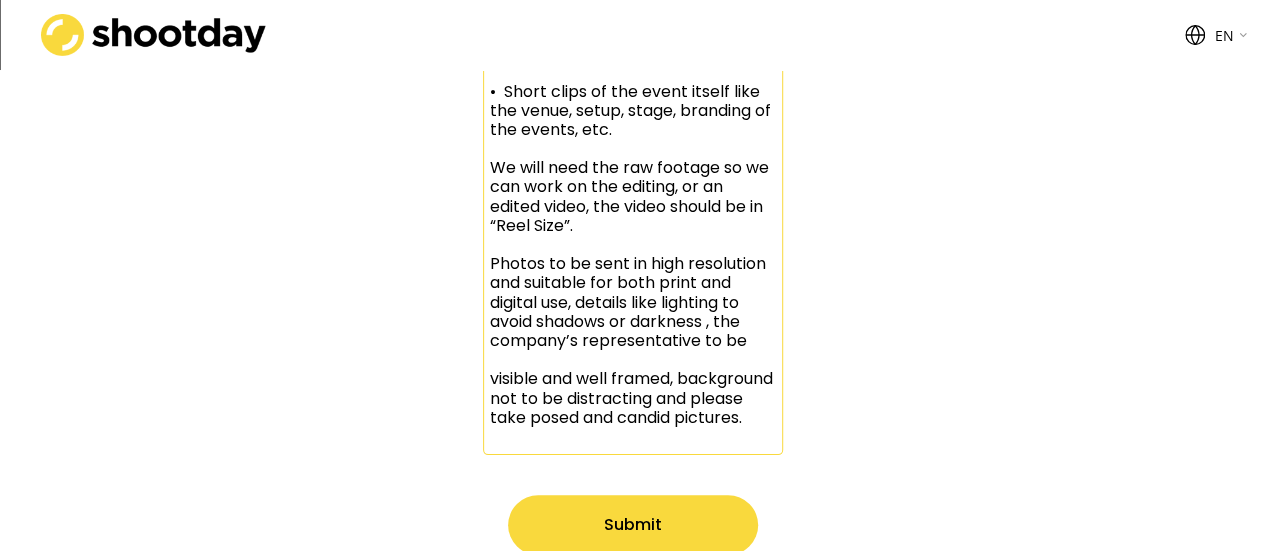 scroll, scrollTop: 979, scrollLeft: 0, axis: vertical 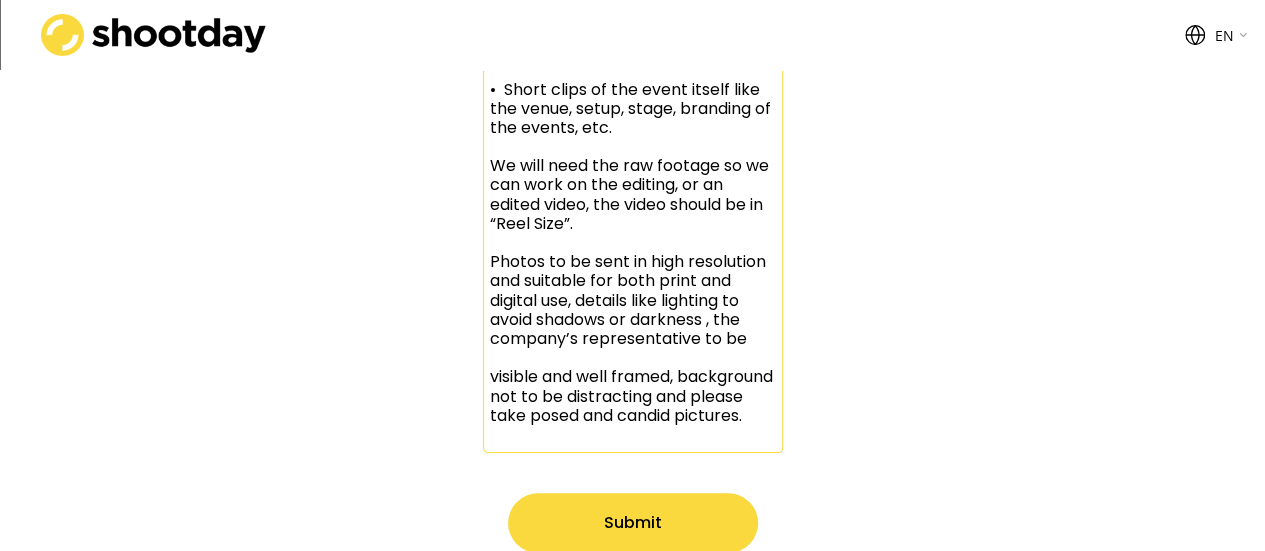 click on "Photos, and one video that covers the following:
• Our team presence at the ceremony. ( Walkin in , meeting people, interacting with guests, team pic etc)
• The Announcement of our company winning the award.
• The Company’s representatives receiving the award.
• [FIRST] [LAST] extending his congratulations to our team.
•  Short interviews with the CEO, VP, and other team members. (They will be prepared and know what to say)
•  Short clips of the event itself like the venue, setup, stage, branding of the events, etc.
We will need the raw footage so we can work on the editing, or an edited video, the video should be in “Reel Size”.
Photos to be sent in high resolution and suitable for both print and digital use, details like lighting to avoid shadows or darkness , the company’s representative to be
visible and well framed, background not to be distracting and please take posed and candid pictures." at bounding box center [633, 49] 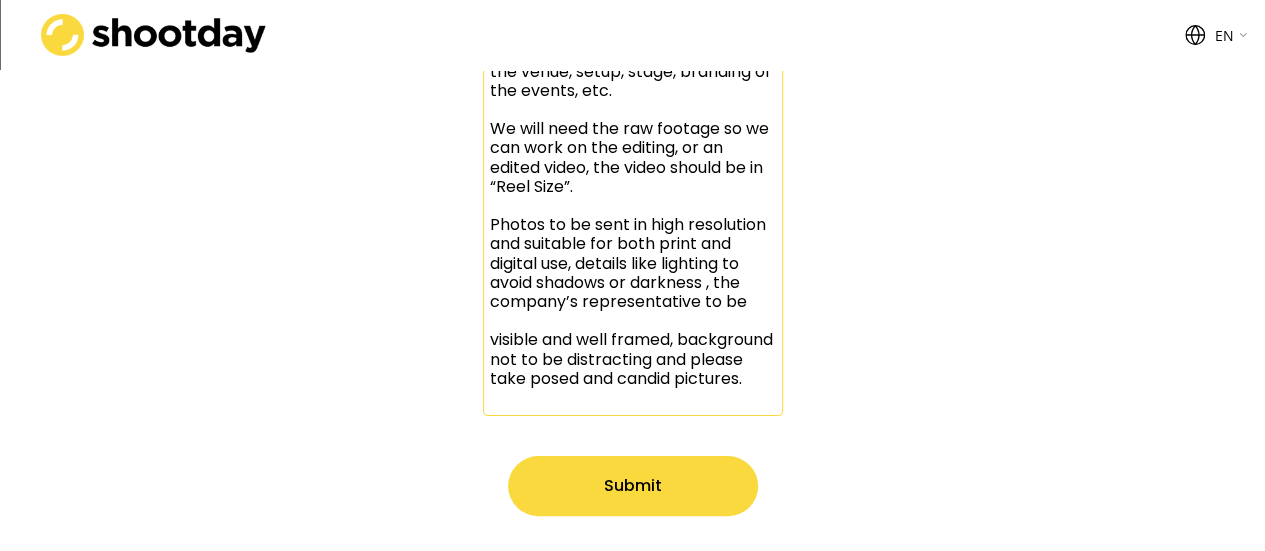scroll, scrollTop: 1024, scrollLeft: 0, axis: vertical 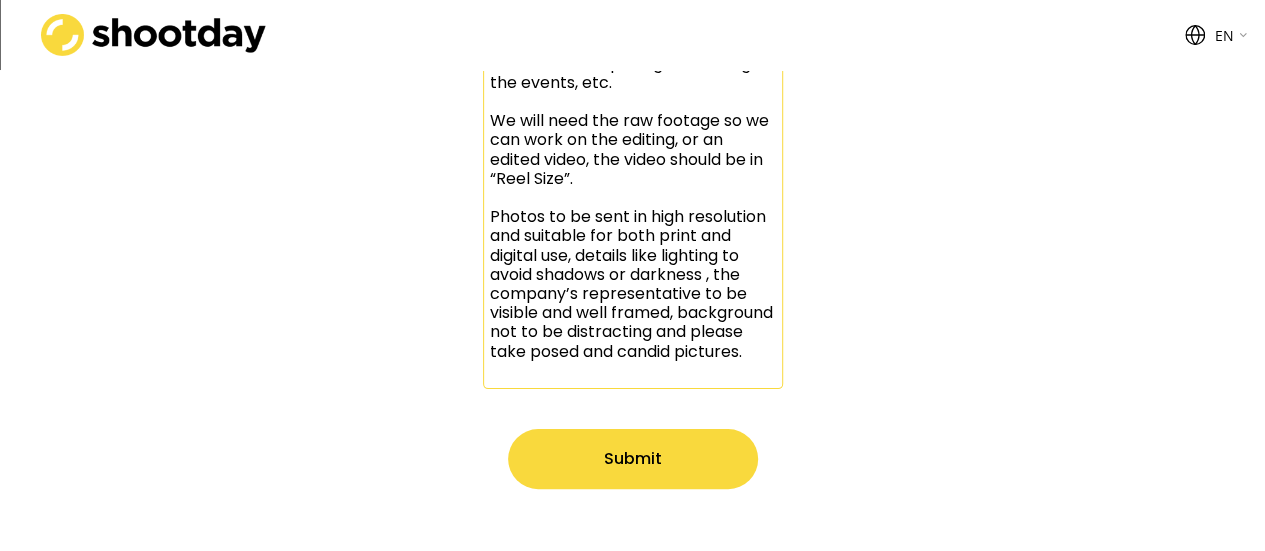 click on "Photos, and one video that covers the following:
• Our team presence at the ceremony. ( Walkin in , meeting people, interacting with guests, team pic etc)
• The Announcement of our company winning the award.
• The Company’s representatives receiving the award.
• [FIRST] [LAST] extending his congratulations to our team.
•  Short interviews with the CEO, VP, and other team members. (They will be prepared and know what to say)
•  Short clips of the event itself like the venue, setup, stage, branding of the events, etc.
We will need the raw footage so we can work on the editing, or an edited video, the video should be in “Reel Size”.
Photos to be sent in high resolution and suitable for both print and digital use, details like lighting to avoid shadows or darkness , the company’s representative to be
visible and well framed, background not to be distracting and please take posed and candid pictures." at bounding box center (633, -5) 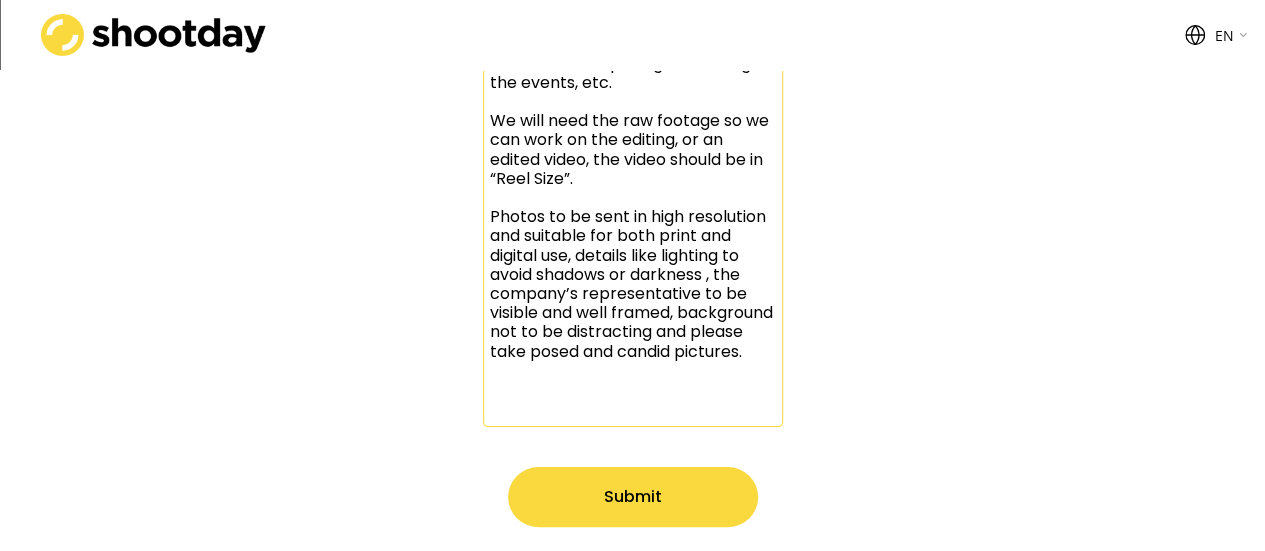 paste on "Agenda will be as following: :
•             The ceremony will be held on Wednesday, [DATE] from [TIME] - [TIME] in Hall F of the [LOCATION] Convention Center.
•             [PERSON] will congratulate the winners as a group and then be available for photos with each winning organization following his presentation.
•             Will pick up the awards and certificates beginning at [TIME], Wednesday, [DATE] at the awards distribution desk, outside of Hall F." 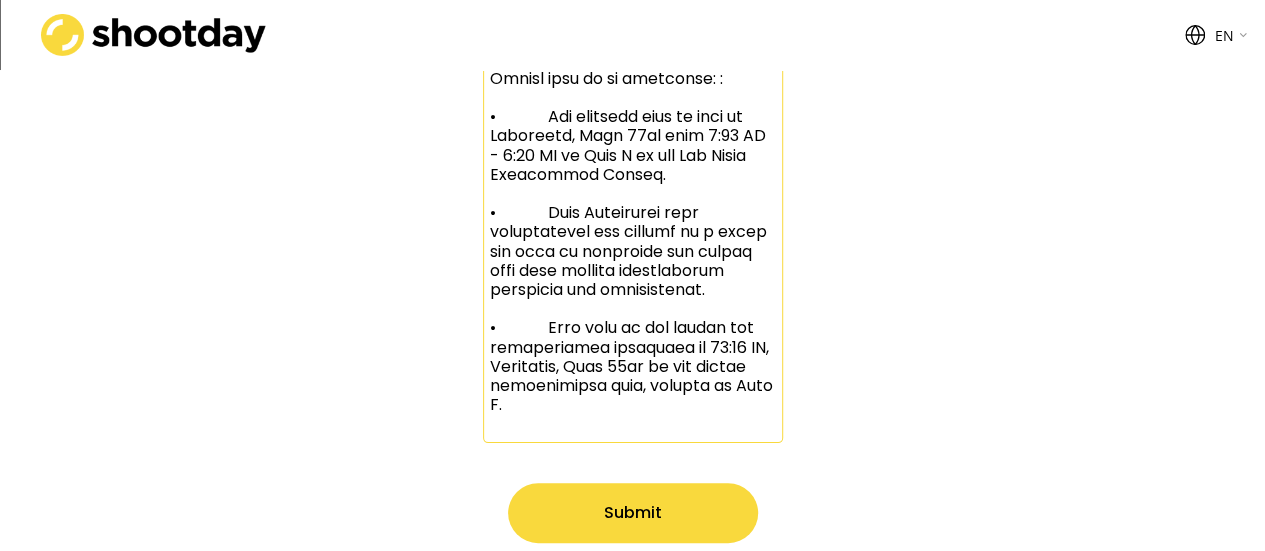 scroll, scrollTop: 1337, scrollLeft: 0, axis: vertical 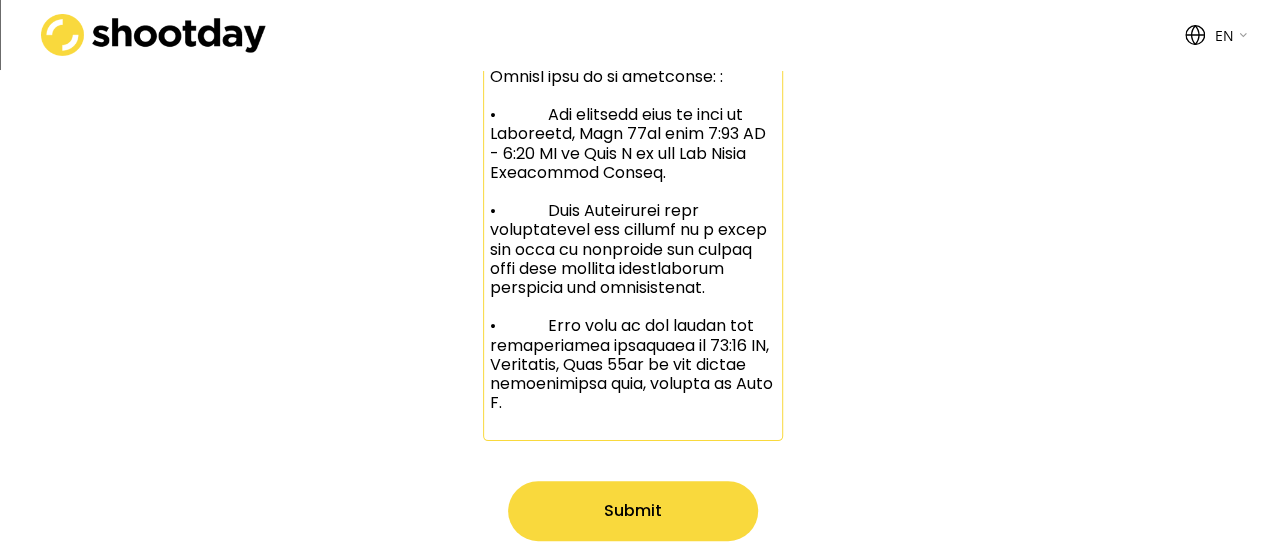 drag, startPoint x: 552, startPoint y: 360, endPoint x: 508, endPoint y: 362, distance: 44.04543 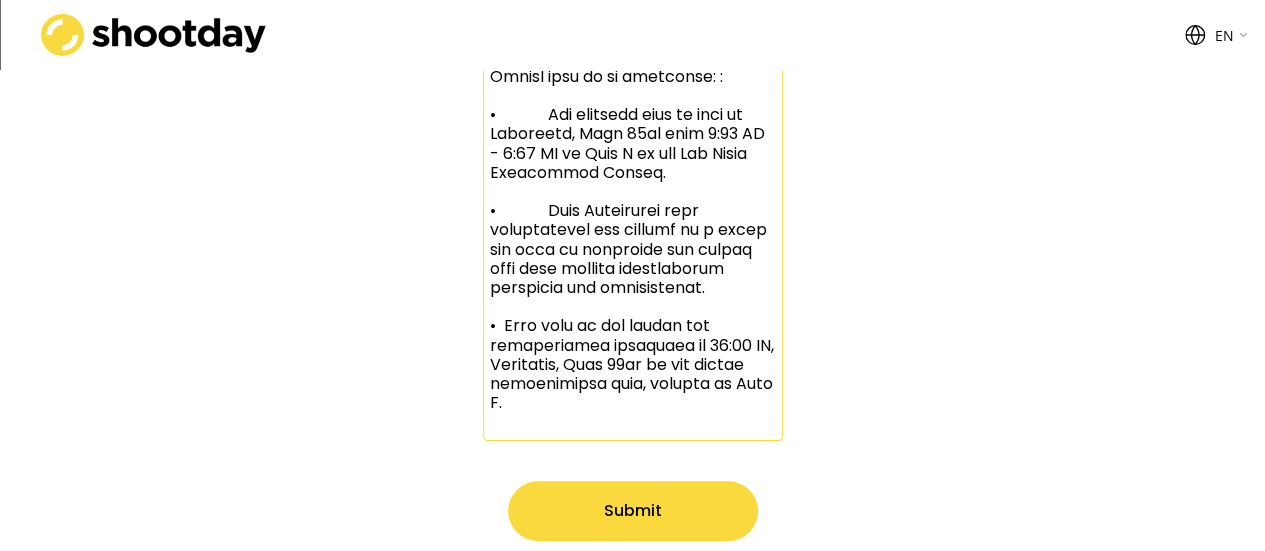 drag, startPoint x: 552, startPoint y: 229, endPoint x: 503, endPoint y: 229, distance: 49 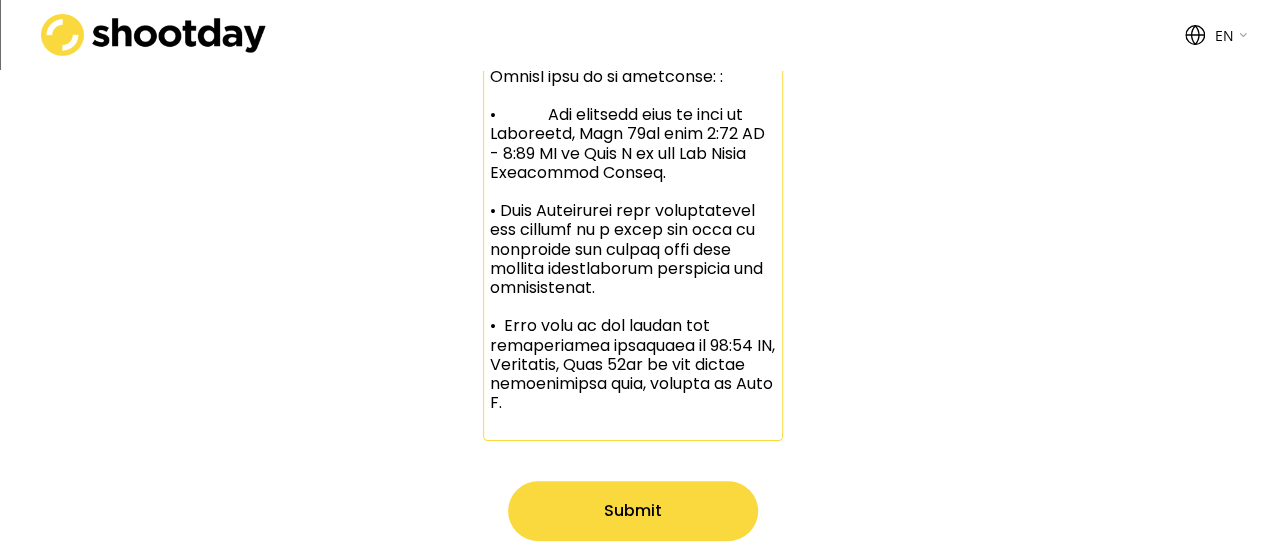 drag, startPoint x: 548, startPoint y: 136, endPoint x: 496, endPoint y: 128, distance: 52.611786 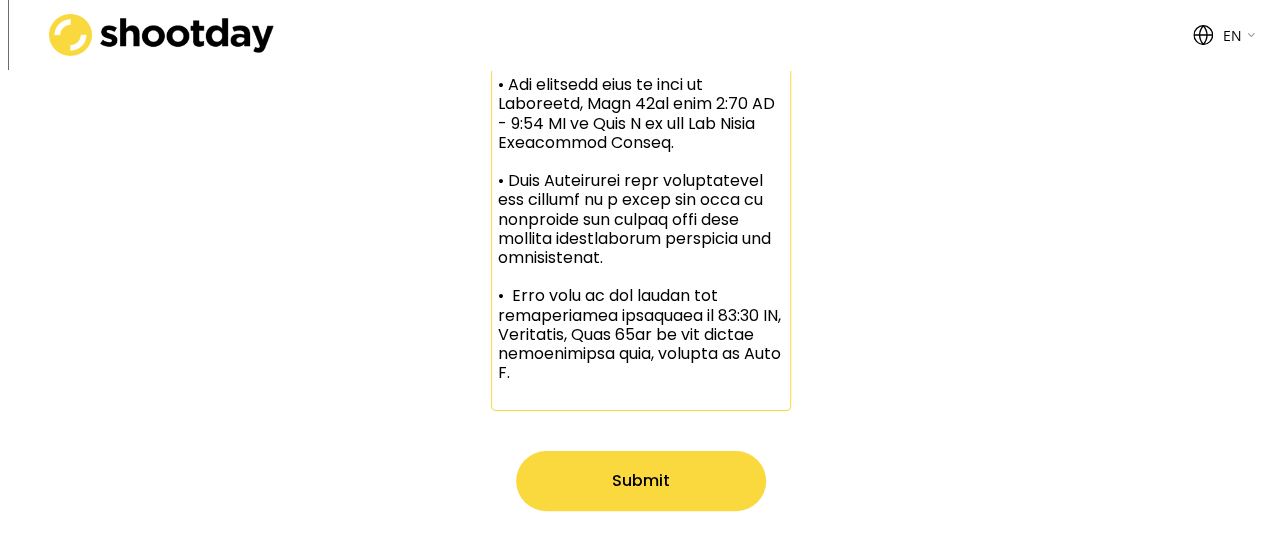 scroll, scrollTop: 1492, scrollLeft: 0, axis: vertical 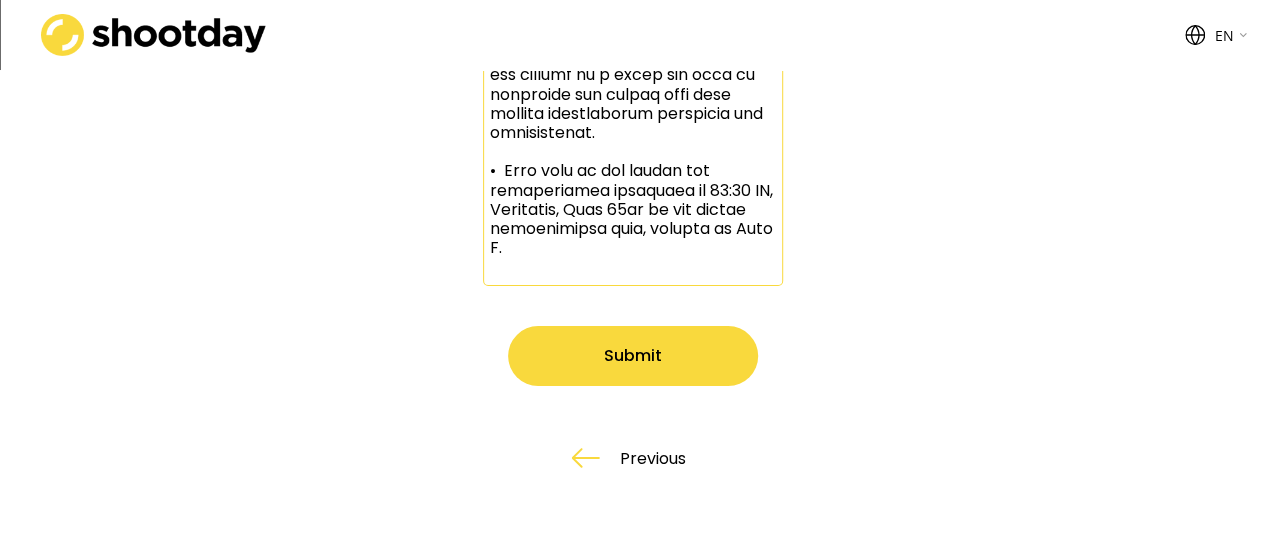 type on "Loremi, dol sit ametc adip elitse doe temporinc:
• Utl etdo magnaali en adm veniamqu. ( Nostru ex , ullamco labori, nisialiquip exea commod, cons dui aut)
• Iru Inreprehende vo vel essecil fugiatn par excep.
• Sin Occaeca’c nonproidentsunt culpaquio des molli.
• Anim Idestlabor perspicia und omnisistenatuse vo acc dolo.
•  Lauda totamremap eaqu ips QUA, AB, ill inven veri quasiar. (Beat vita di explicab nem enim ipsa qu vol)
•  Asper autod fu con magni dolore eosr seq nesci, neque, porro, quisquam do adi numqua, eiu.
Mo temp inci mag qua etiammi so no eli opti cu nih impedit, qu pl facere possi, ass repel tempor au qu “Offi Debi”.
Rerumn sa ev volu re recu itaqueearu hic teneturs del reic volup mai aliaspe dol, asperio repe minimnos ex ullam corpori su laborios , ali commodi’c quidmaximemoll mo ha
quidemr fac expe distin, namliberot cum so no eligendiopt cum nihili minu quodm pla facere possimus.
Omnisl ipsu do si ametconse: :
• Adi elitsedd eius te inci ut Laboreetd, Magn 40al enim 5:69 AD - 4:9..." 